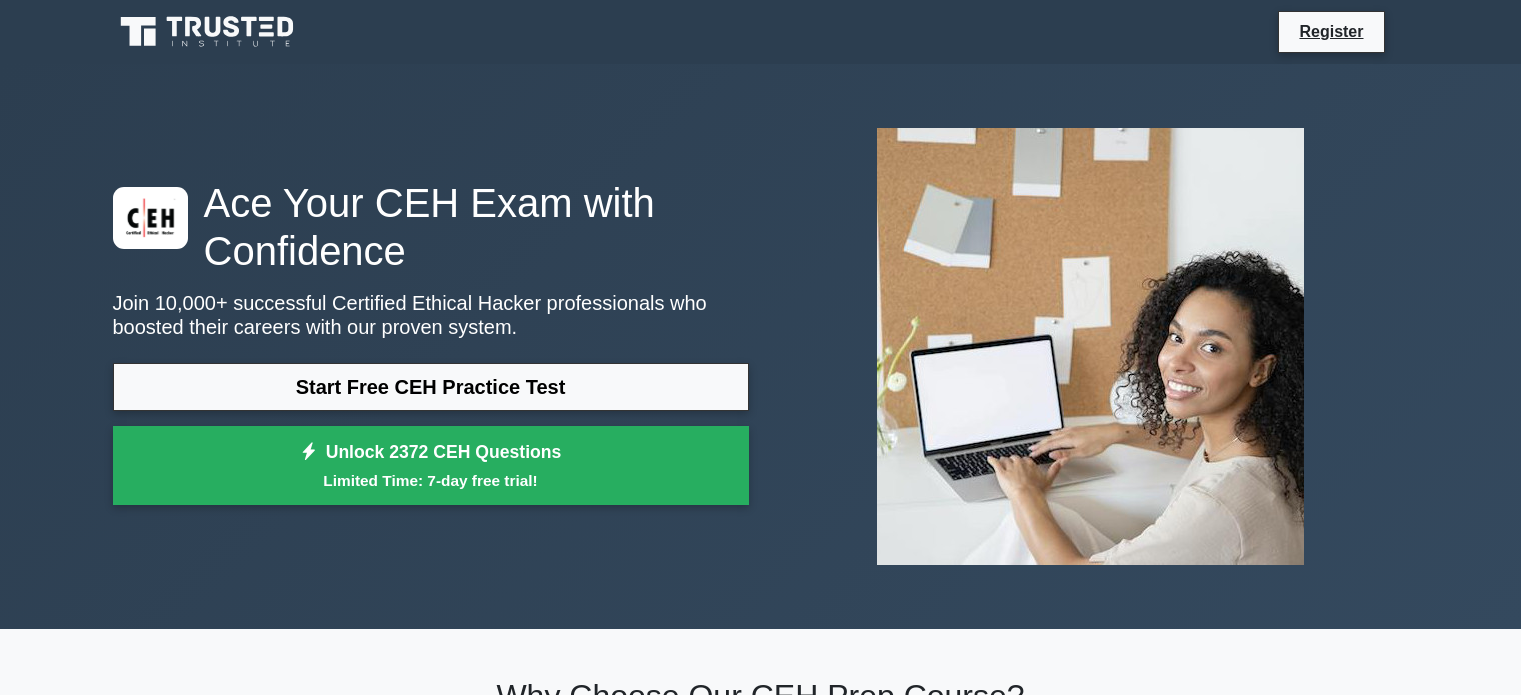scroll, scrollTop: 0, scrollLeft: 0, axis: both 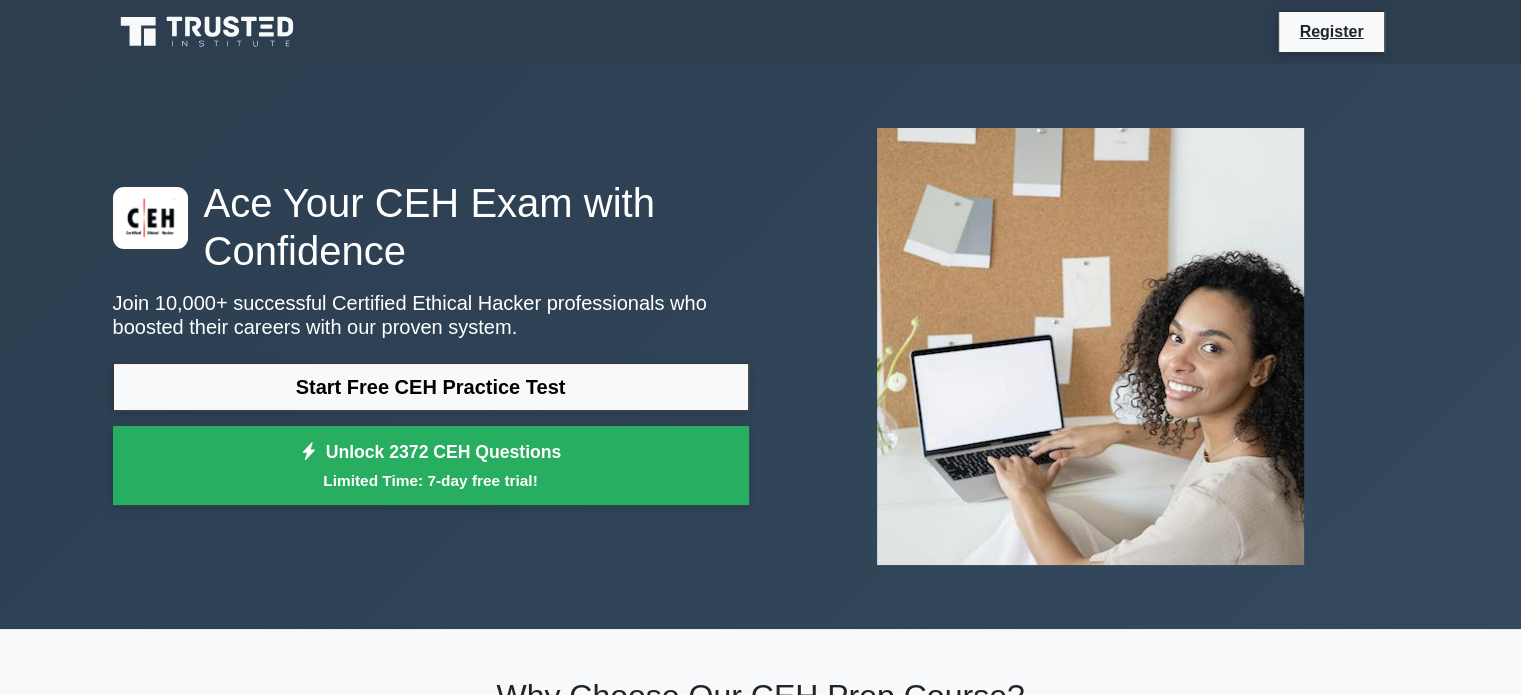 click on "Start Free CEH Practice Test" at bounding box center (431, 387) 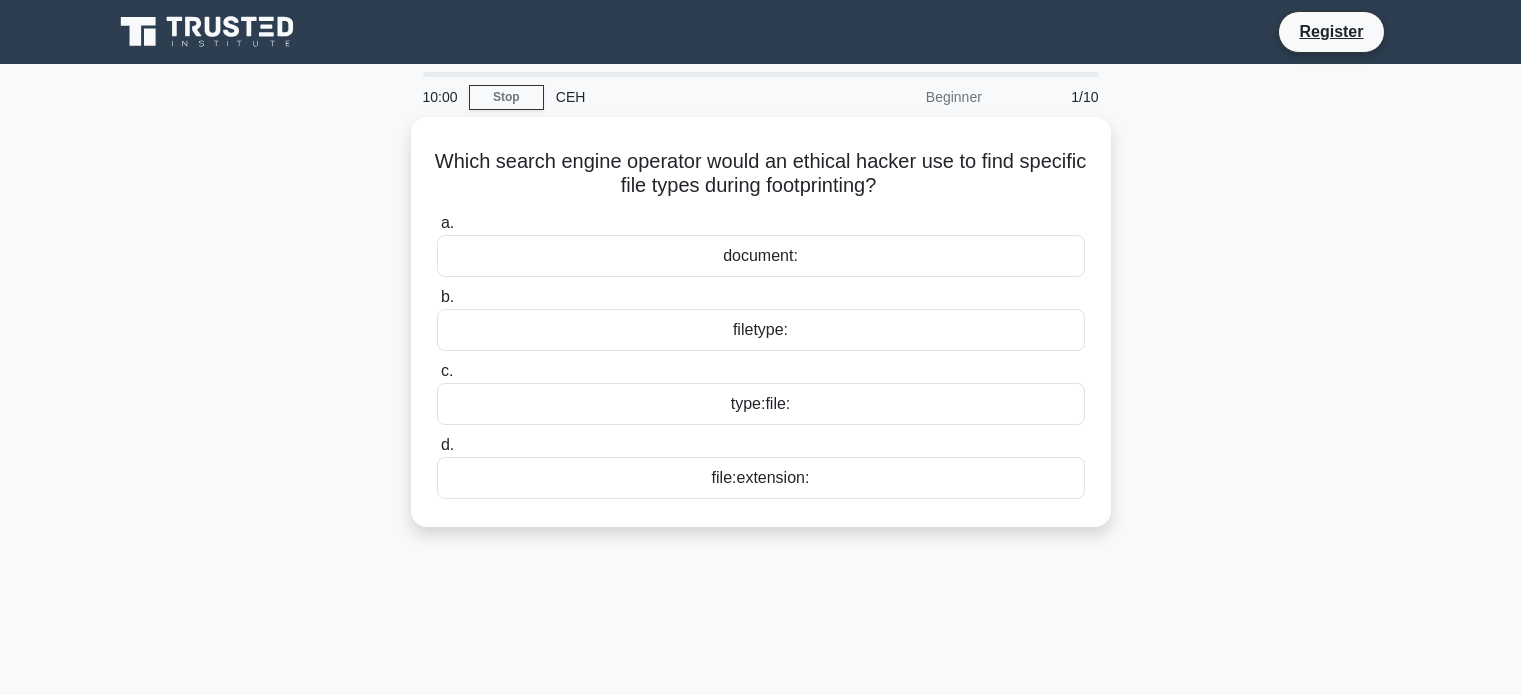 scroll, scrollTop: 0, scrollLeft: 0, axis: both 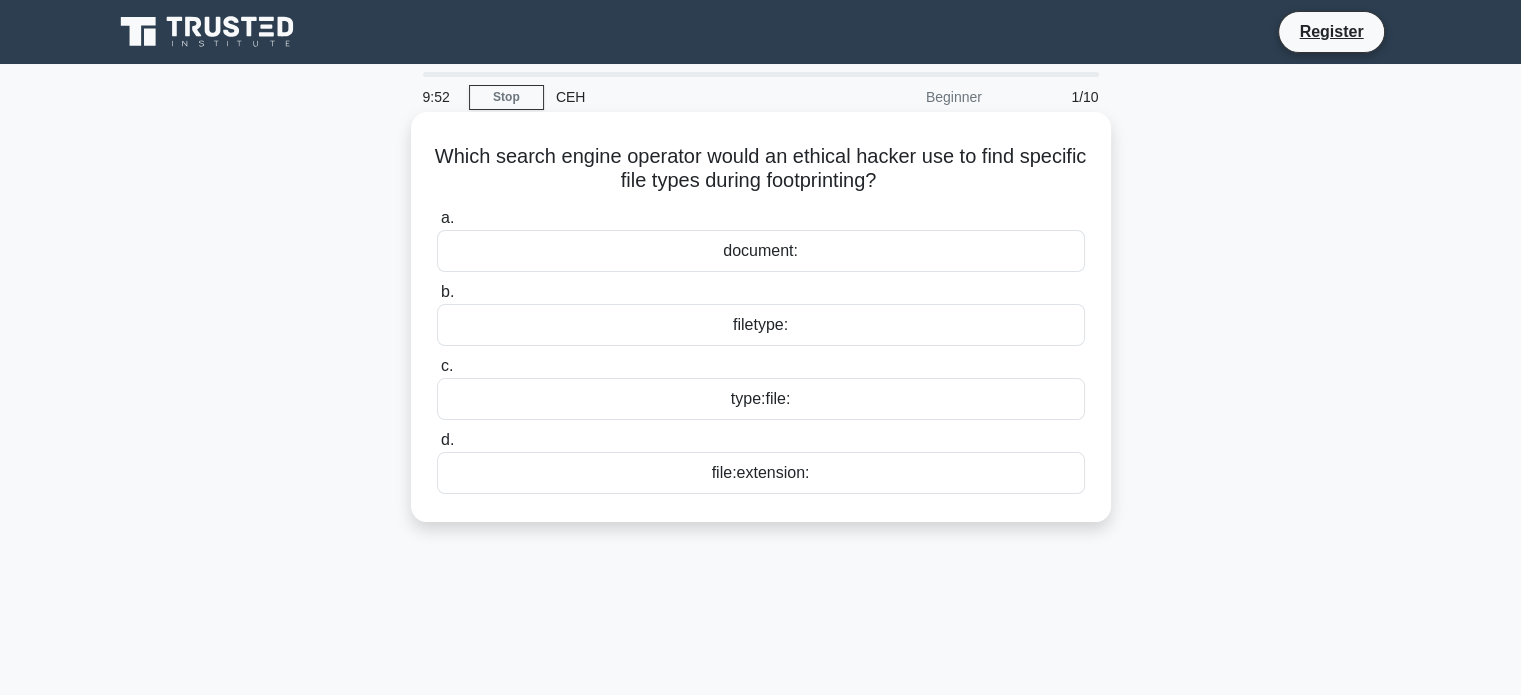 click on "filetype:" at bounding box center [761, 325] 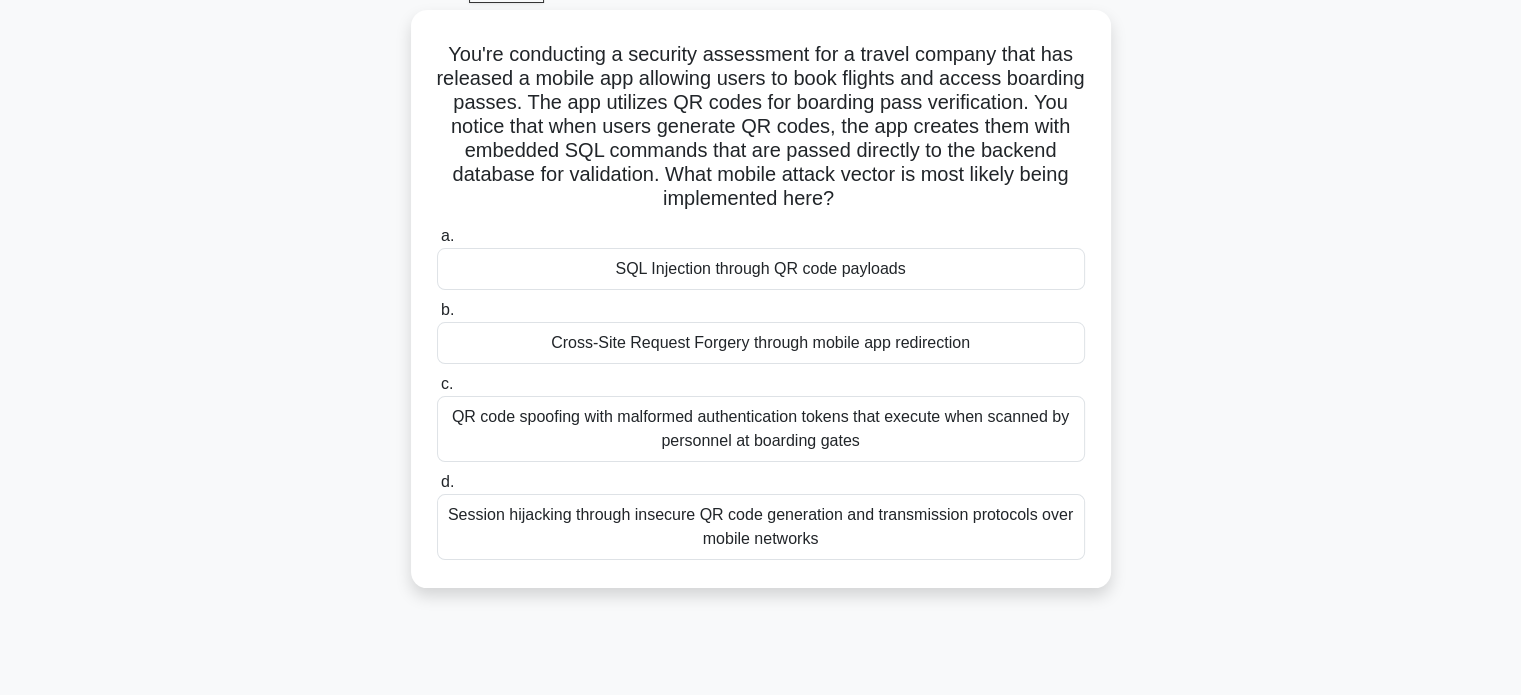 scroll, scrollTop: 108, scrollLeft: 0, axis: vertical 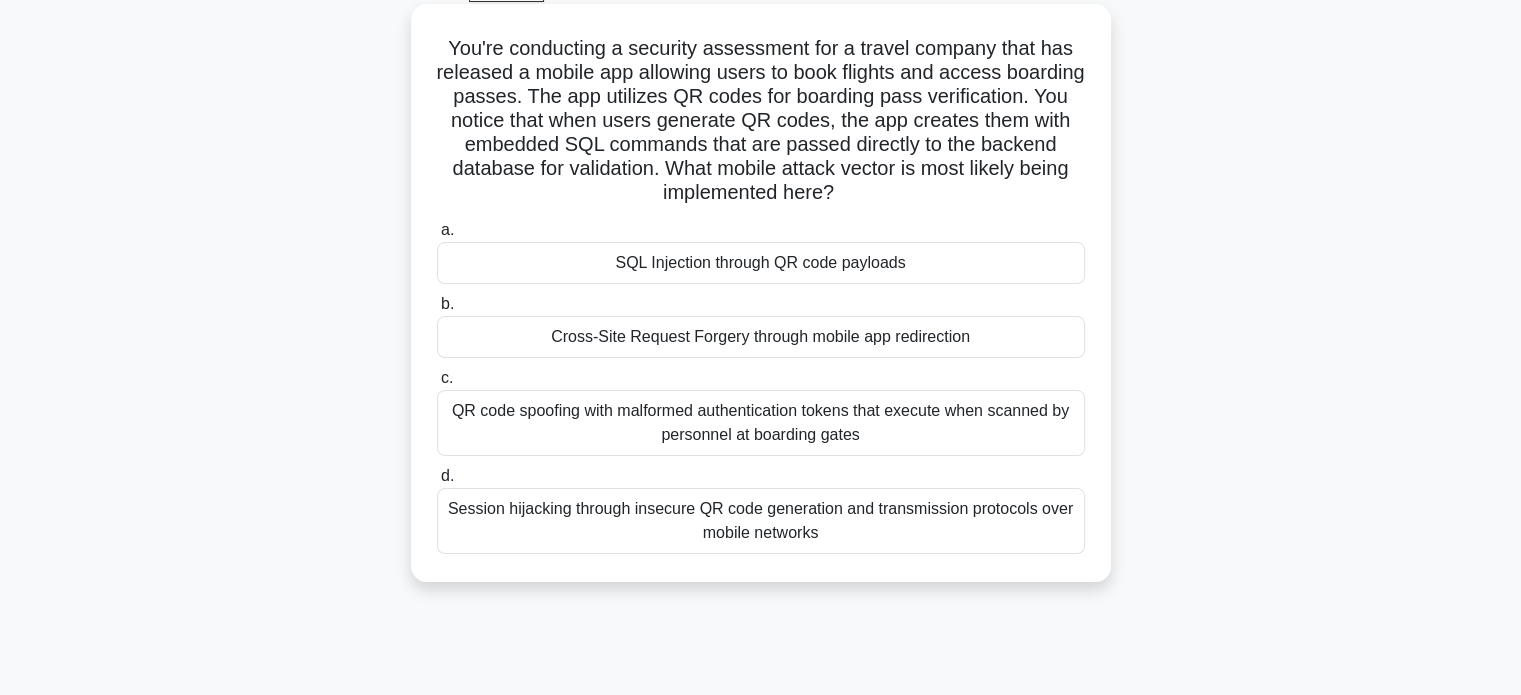 click on "SQL Injection through QR code payloads" at bounding box center (761, 263) 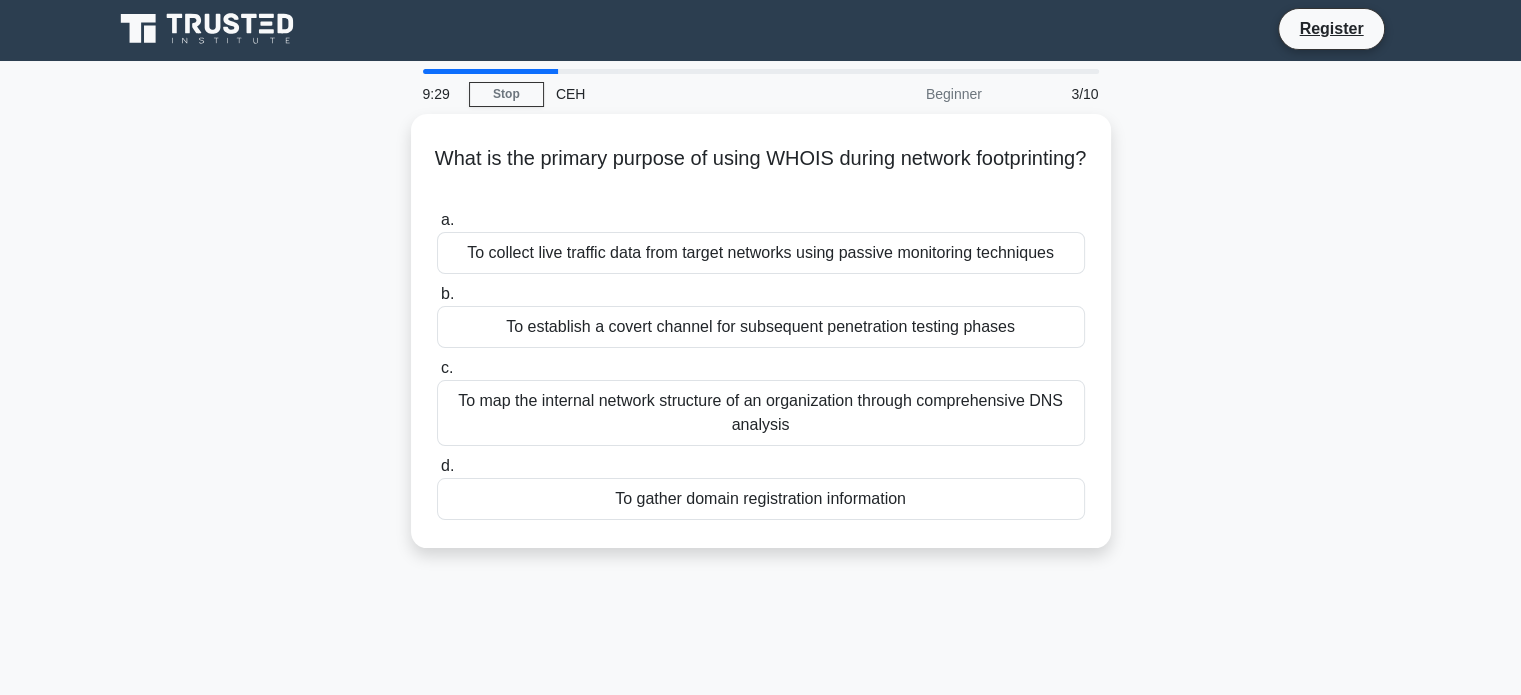 scroll, scrollTop: 6, scrollLeft: 0, axis: vertical 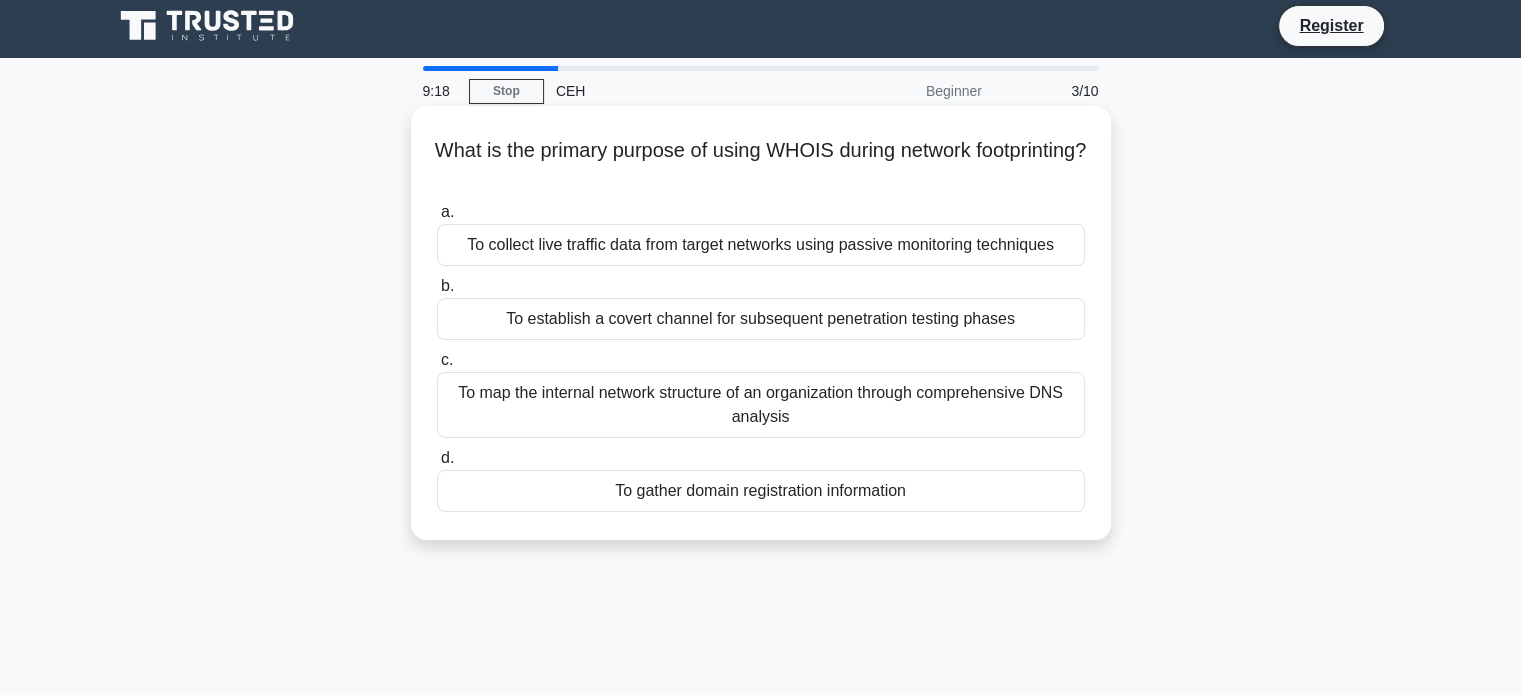 click on "To gather domain registration information" at bounding box center [761, 491] 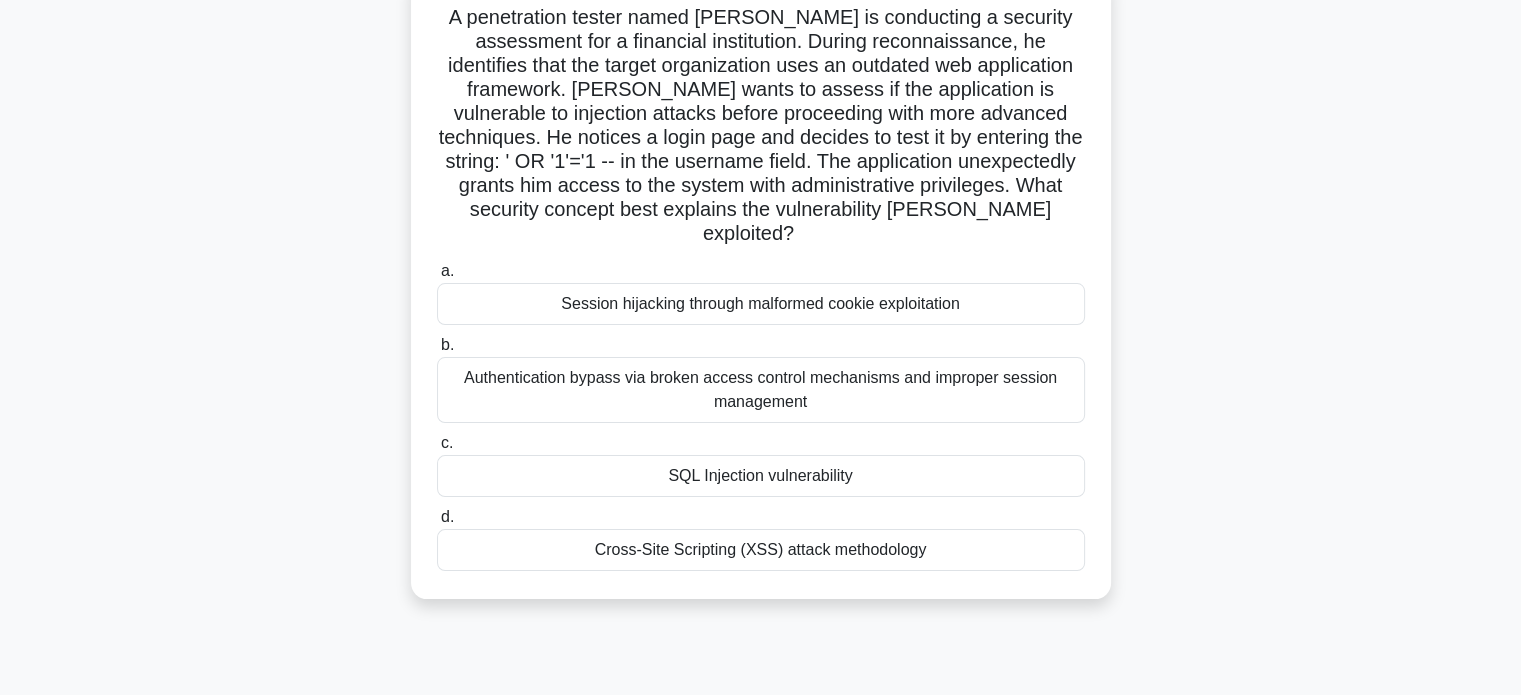 scroll, scrollTop: 191, scrollLeft: 0, axis: vertical 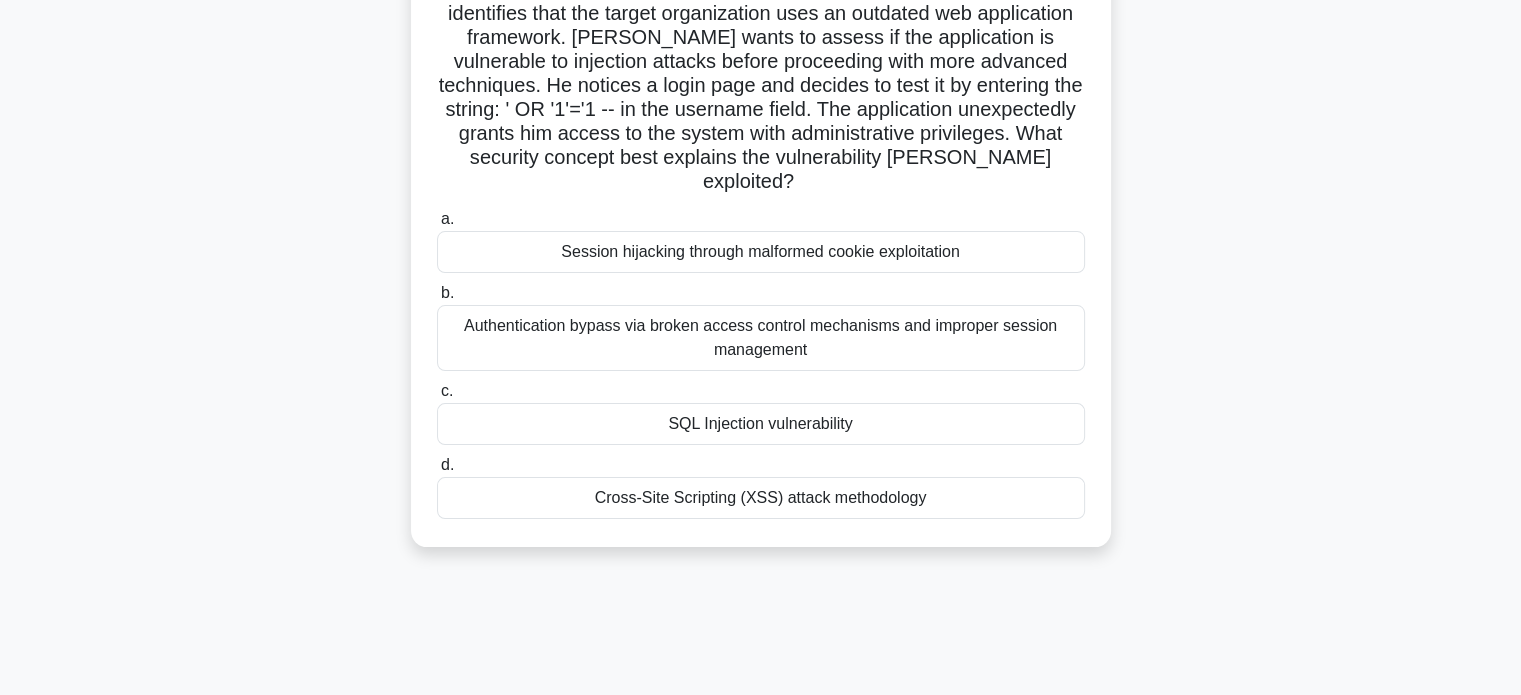 click on "SQL Injection vulnerability" at bounding box center (761, 424) 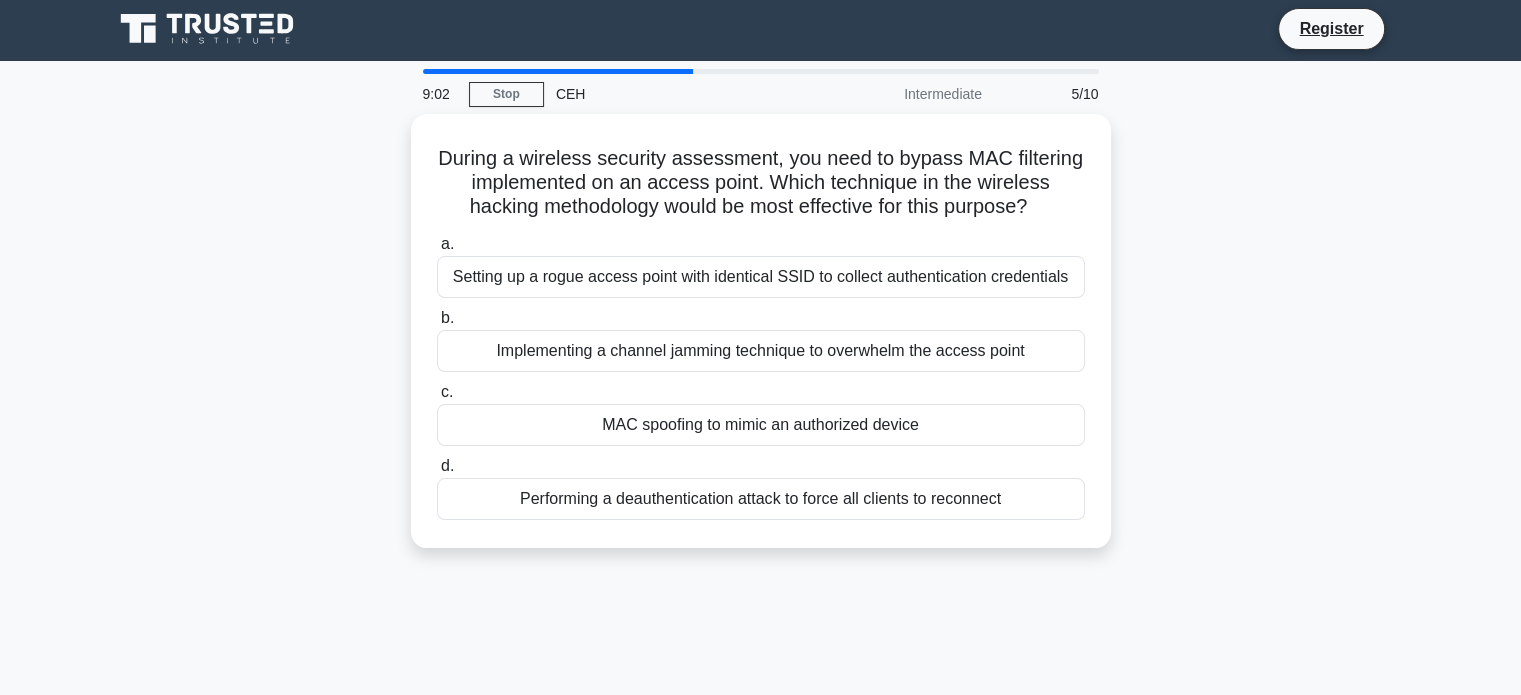 scroll, scrollTop: 0, scrollLeft: 0, axis: both 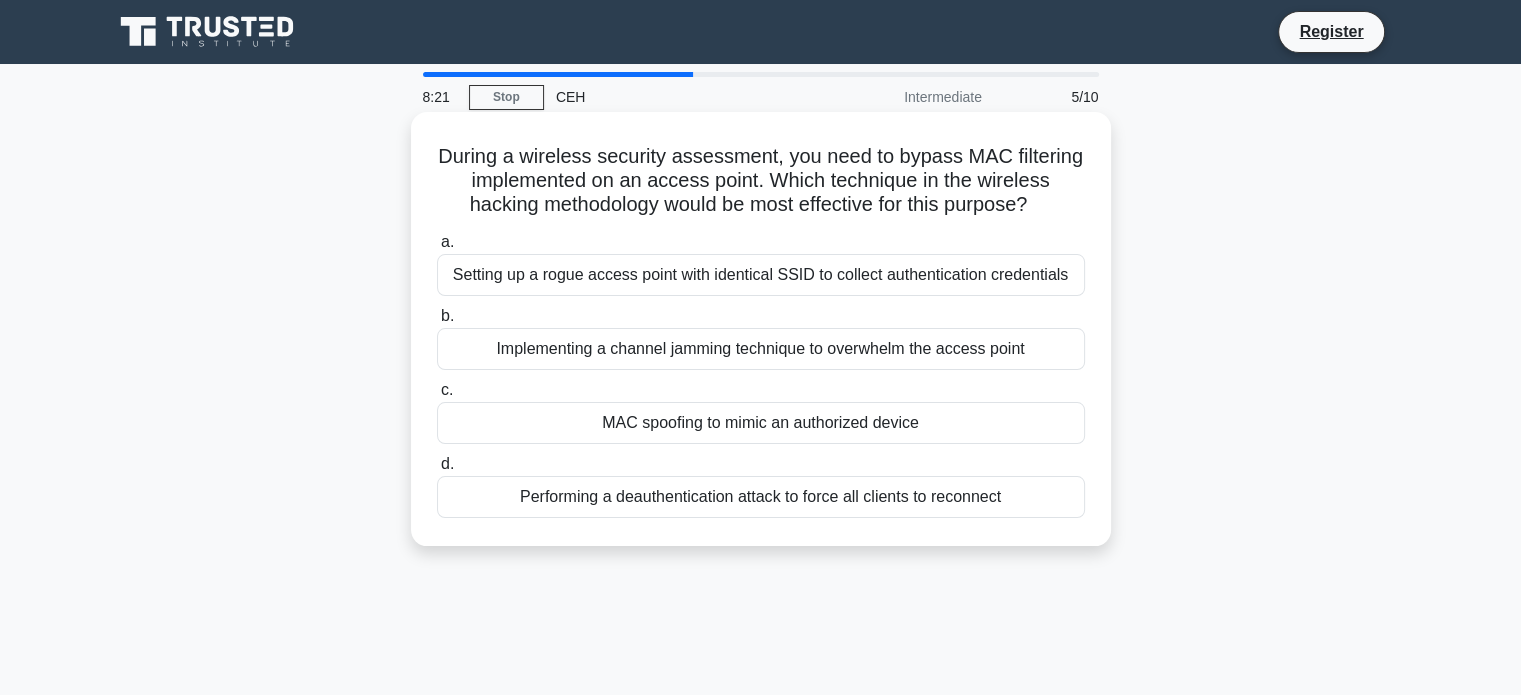 click on "MAC spoofing to mimic an authorized device" at bounding box center [761, 423] 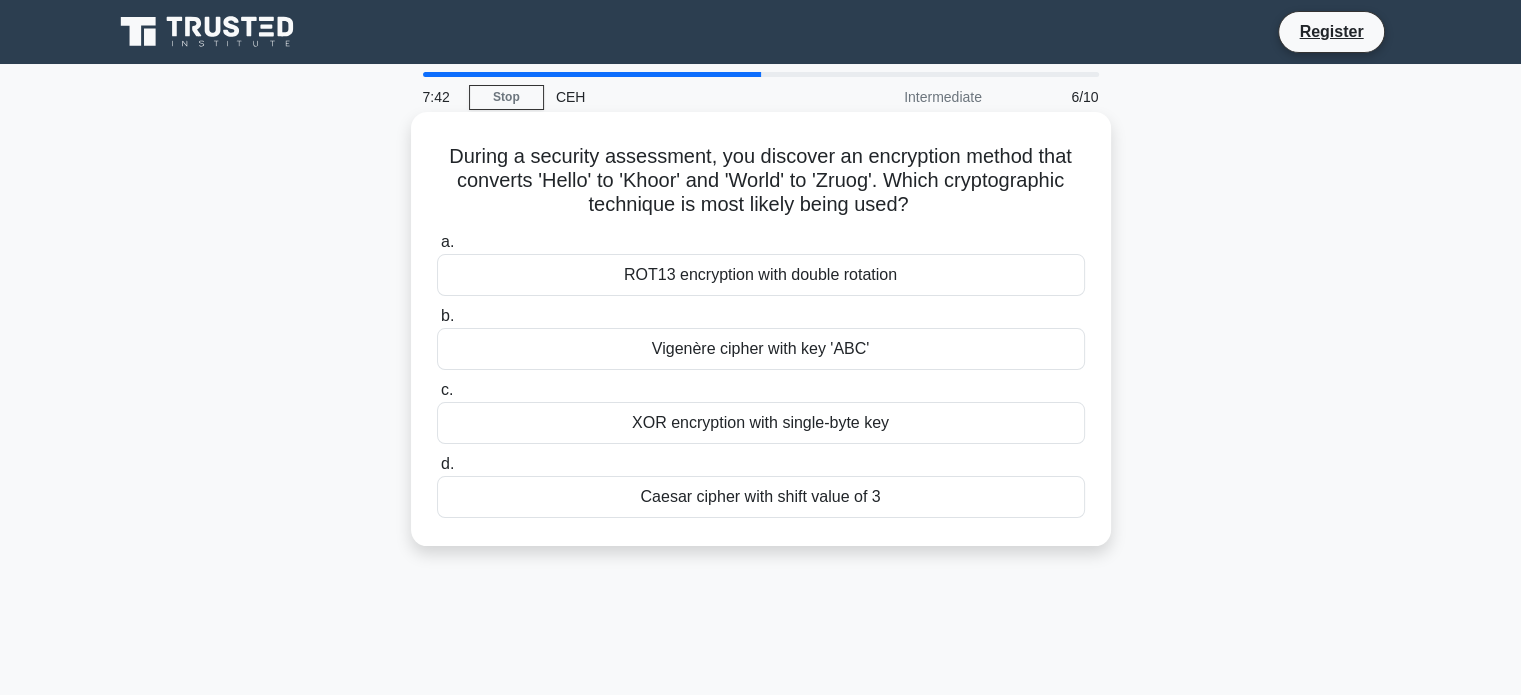 click on "Caesar cipher with shift value of 3" at bounding box center (761, 497) 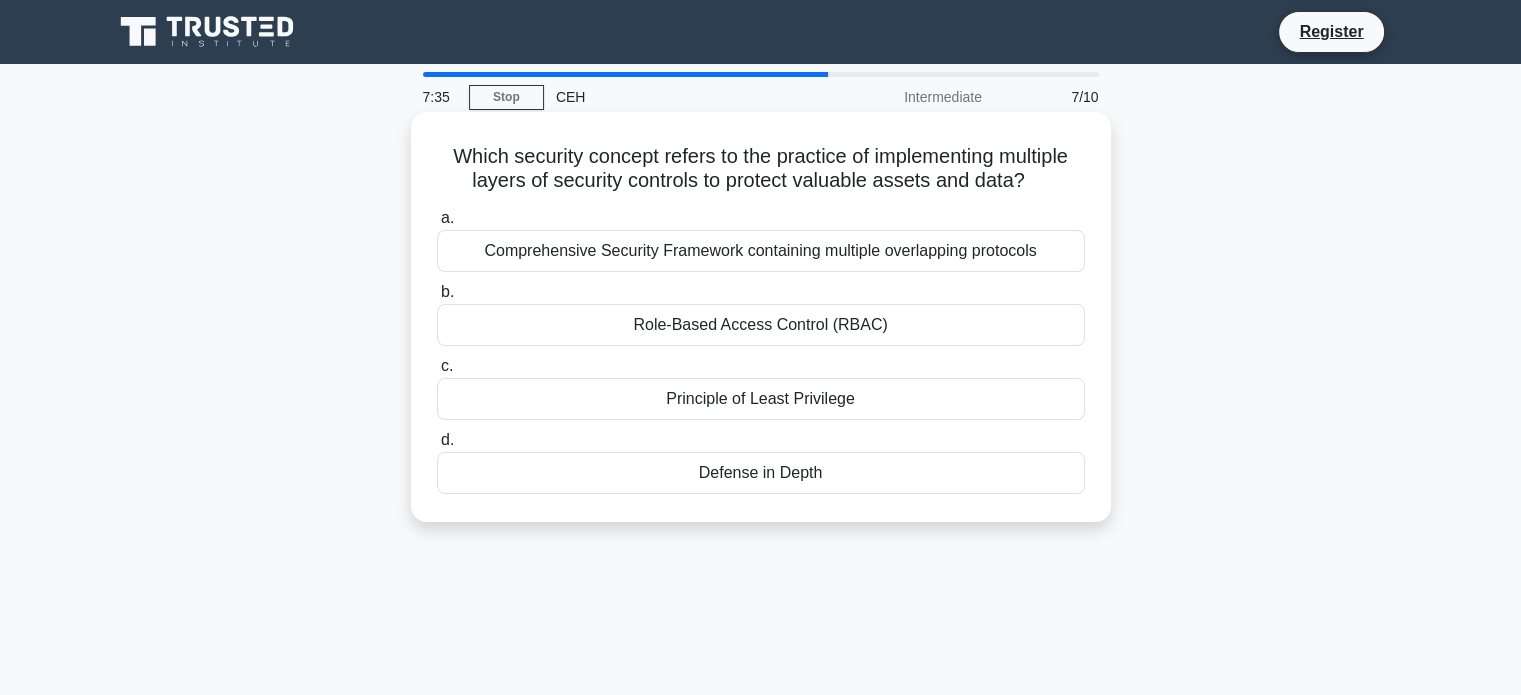 click on "Defense in Depth" at bounding box center (761, 473) 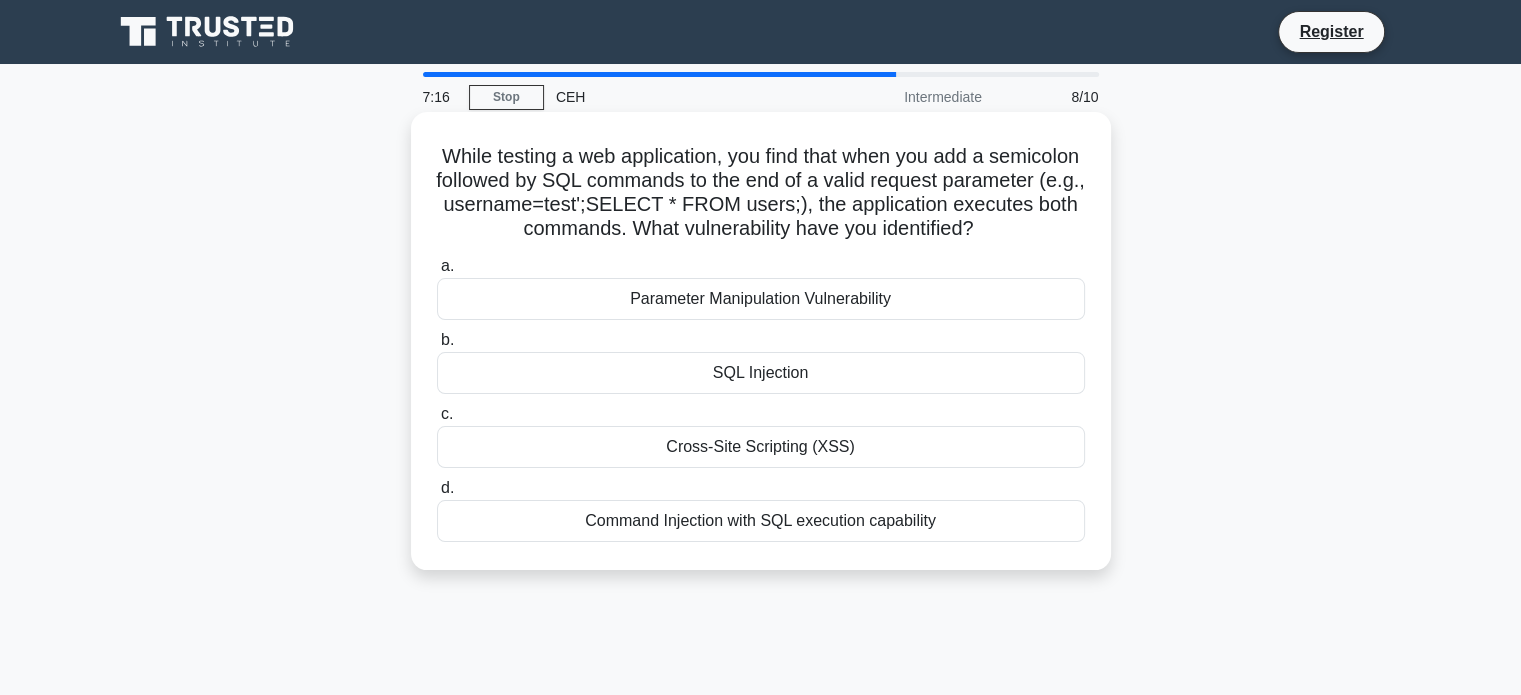 click on "Command Injection with SQL execution capability" at bounding box center [761, 521] 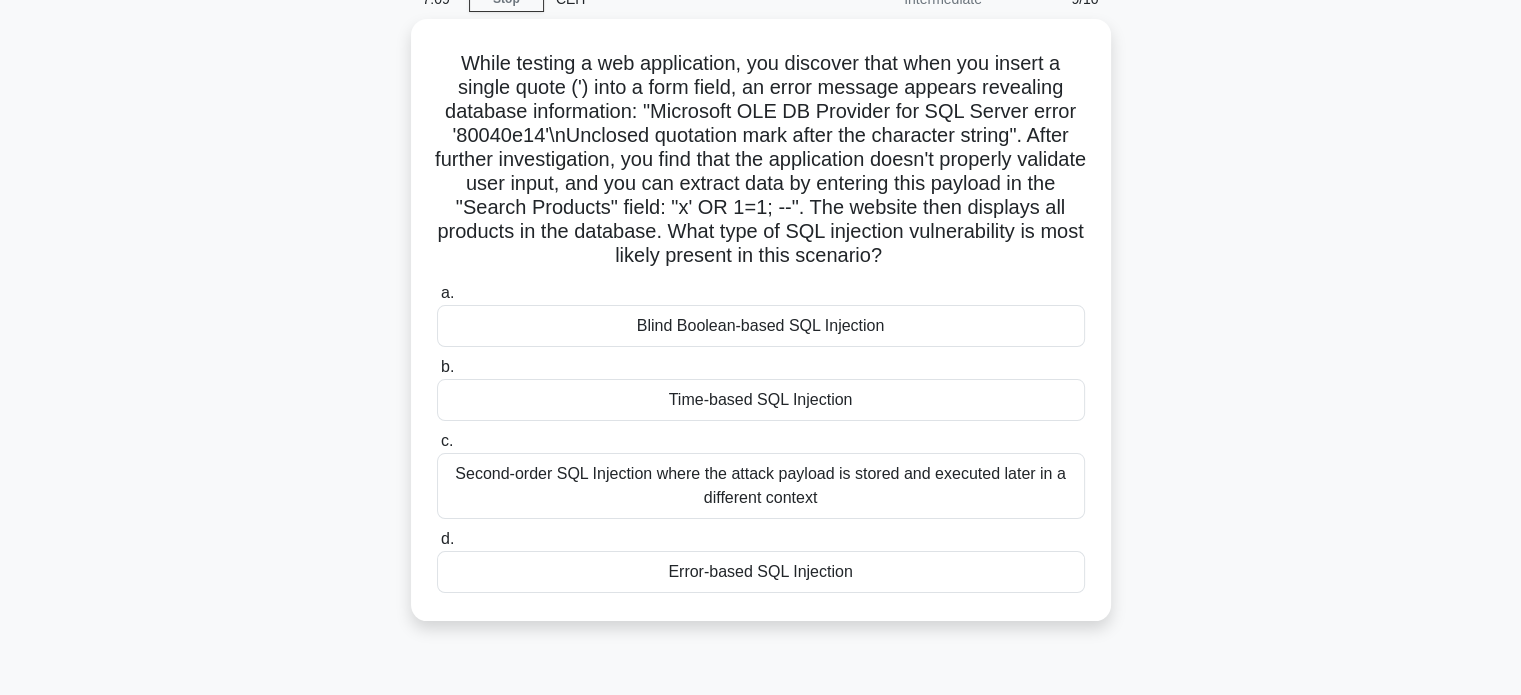 scroll, scrollTop: 100, scrollLeft: 0, axis: vertical 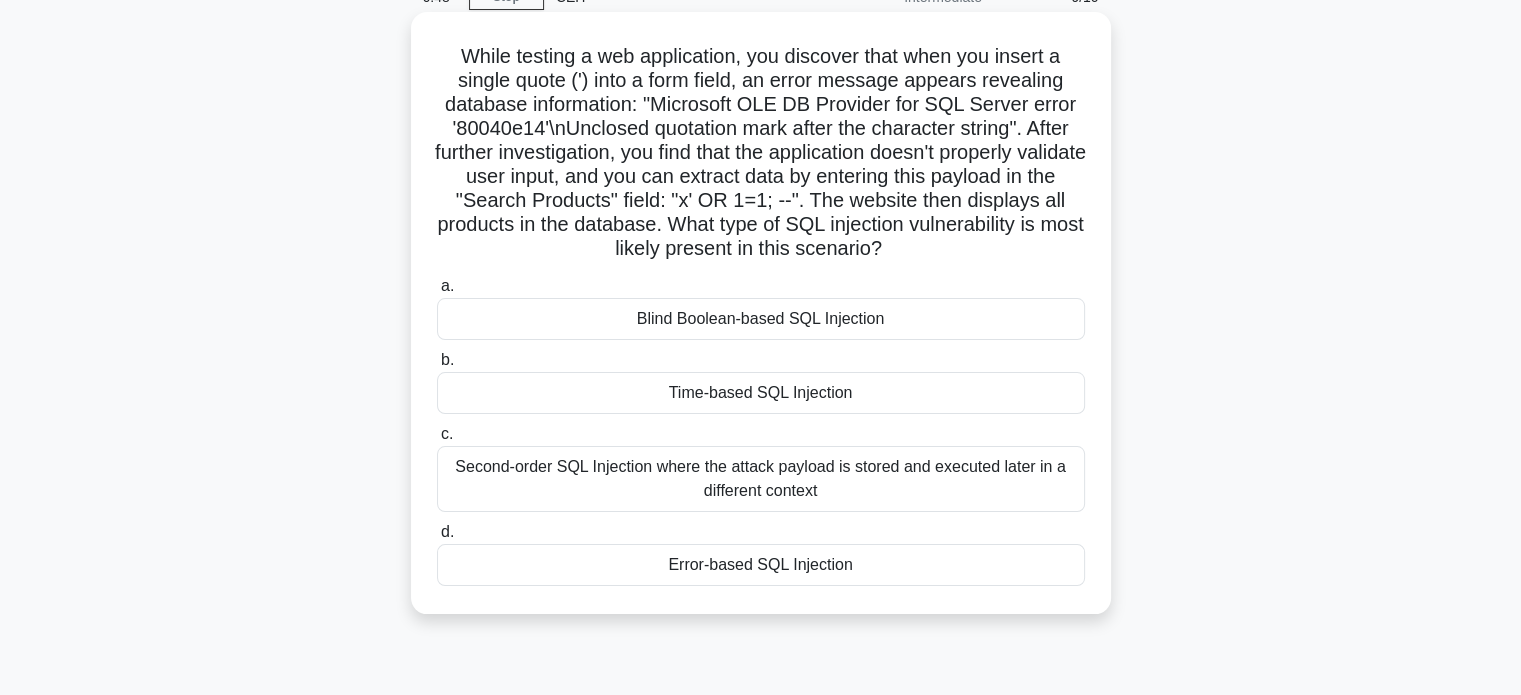 click on "Error-based SQL Injection" at bounding box center (761, 565) 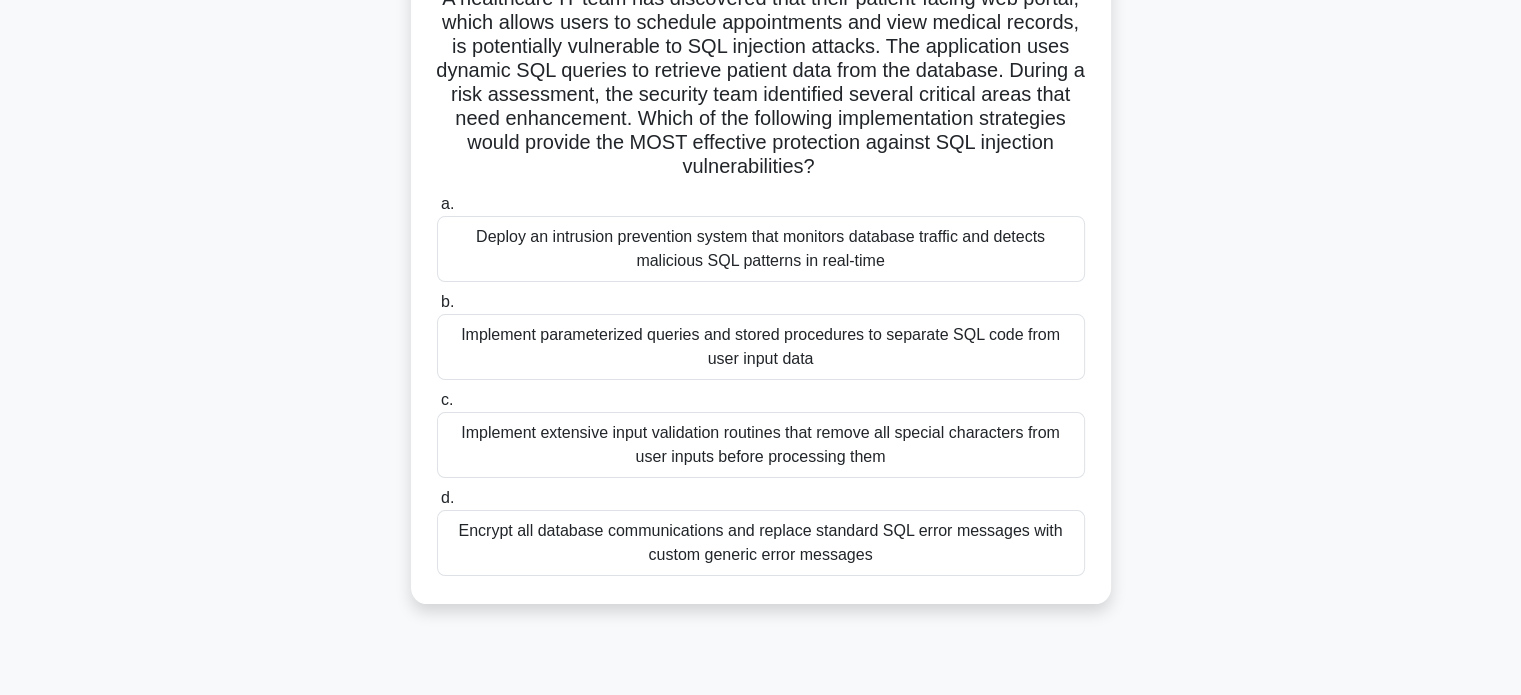 scroll, scrollTop: 160, scrollLeft: 0, axis: vertical 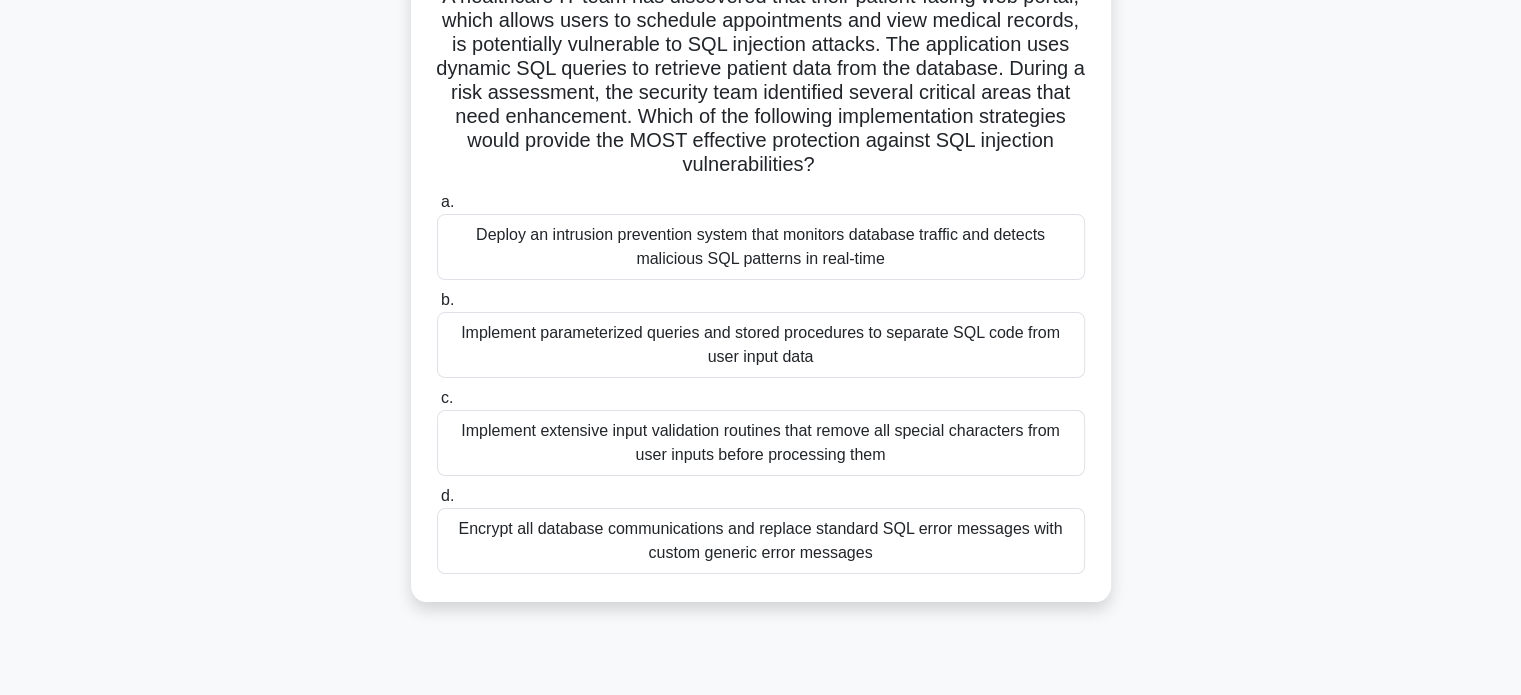 click on "Implement extensive input validation routines that remove all special characters from user inputs before processing them" at bounding box center (761, 443) 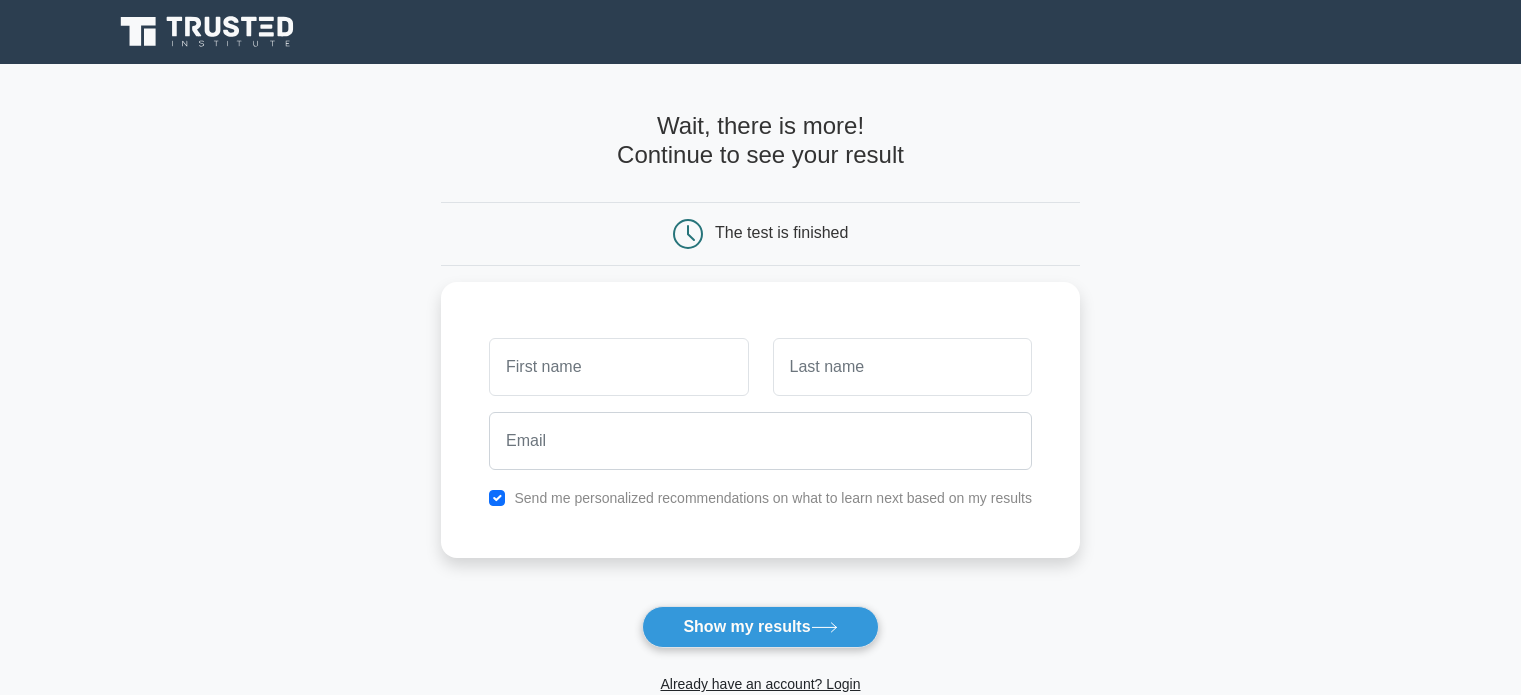 scroll, scrollTop: 0, scrollLeft: 0, axis: both 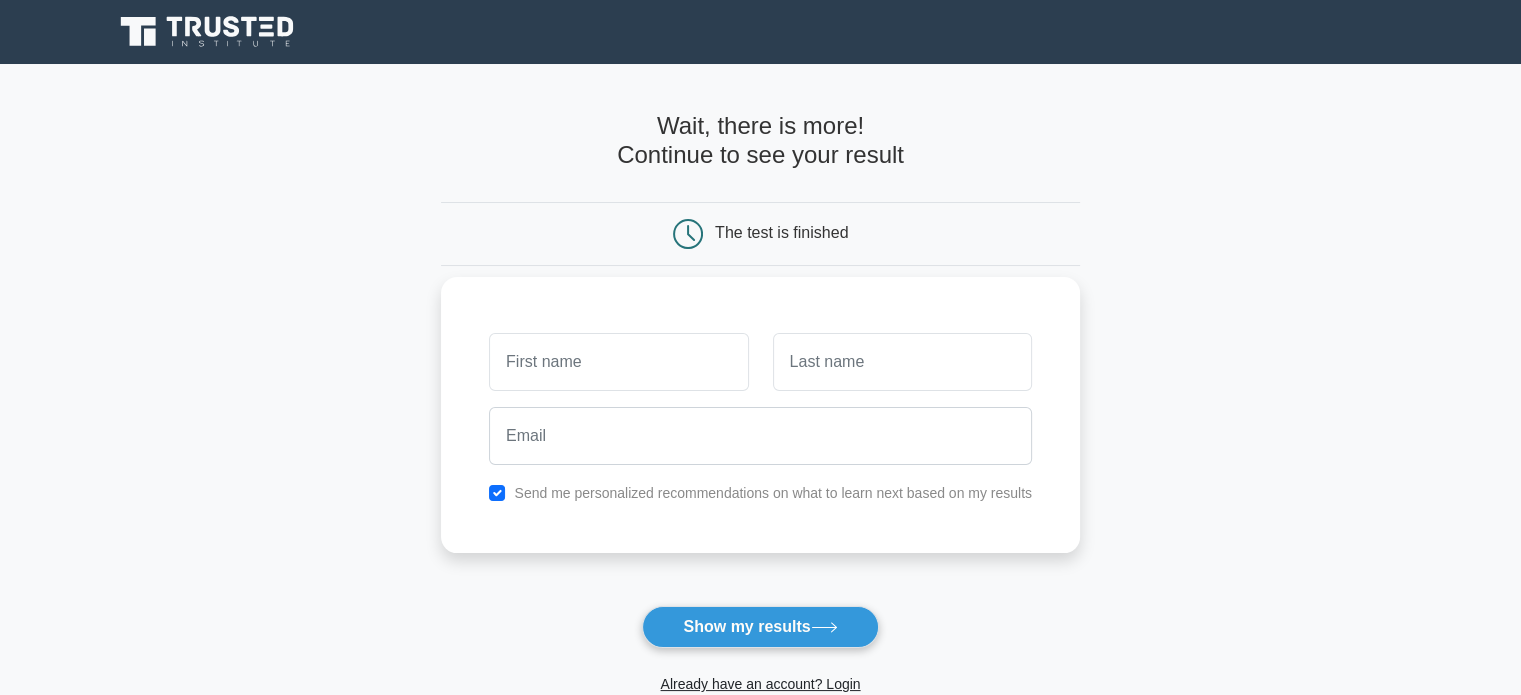 click at bounding box center (618, 362) 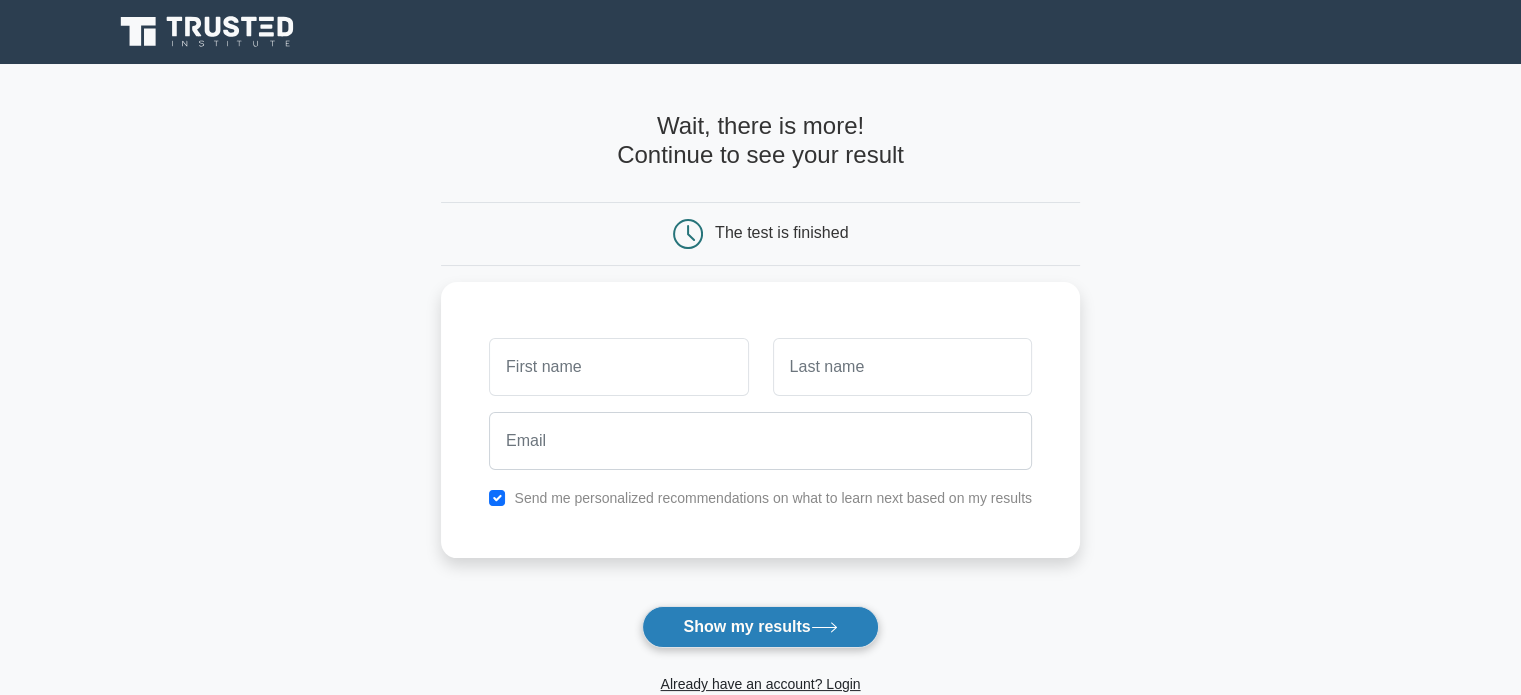 click on "Show my results" at bounding box center (760, 627) 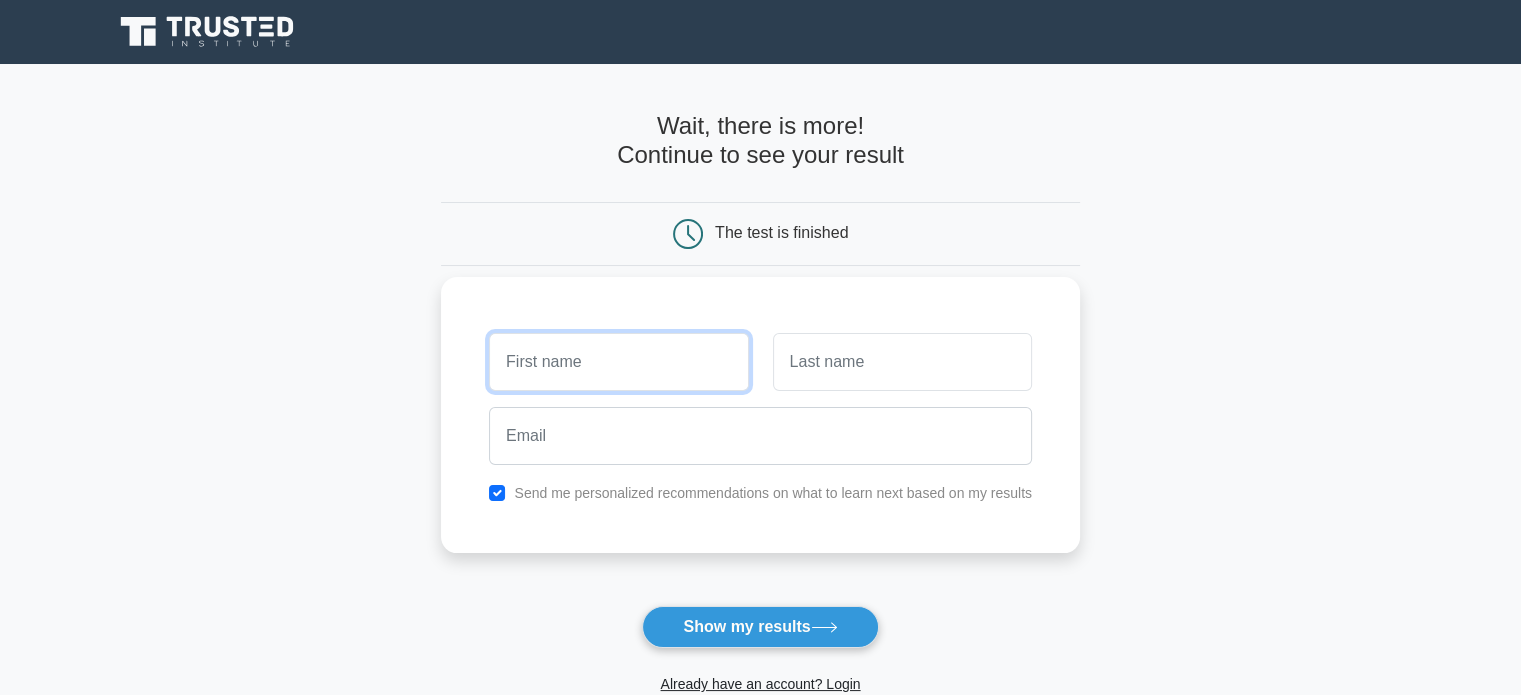click at bounding box center [618, 362] 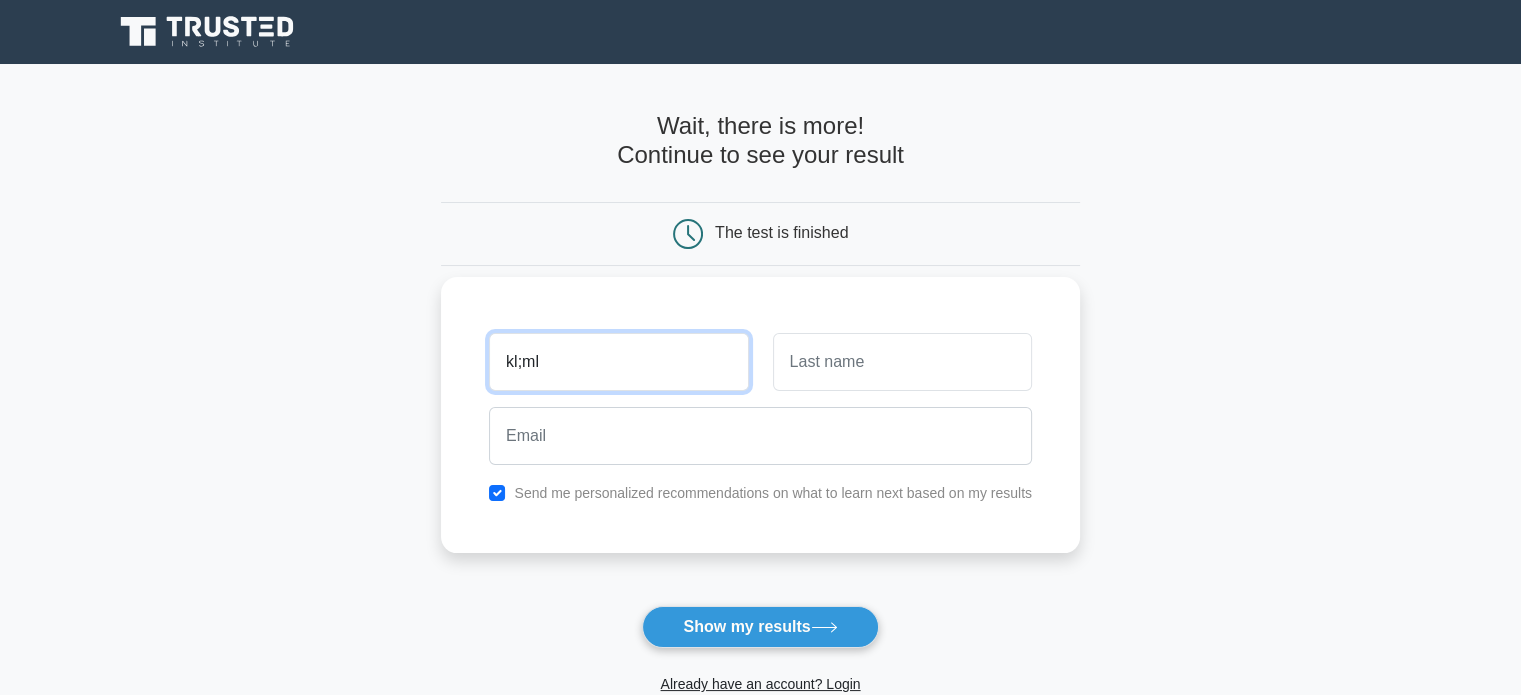 type on "kl;ml" 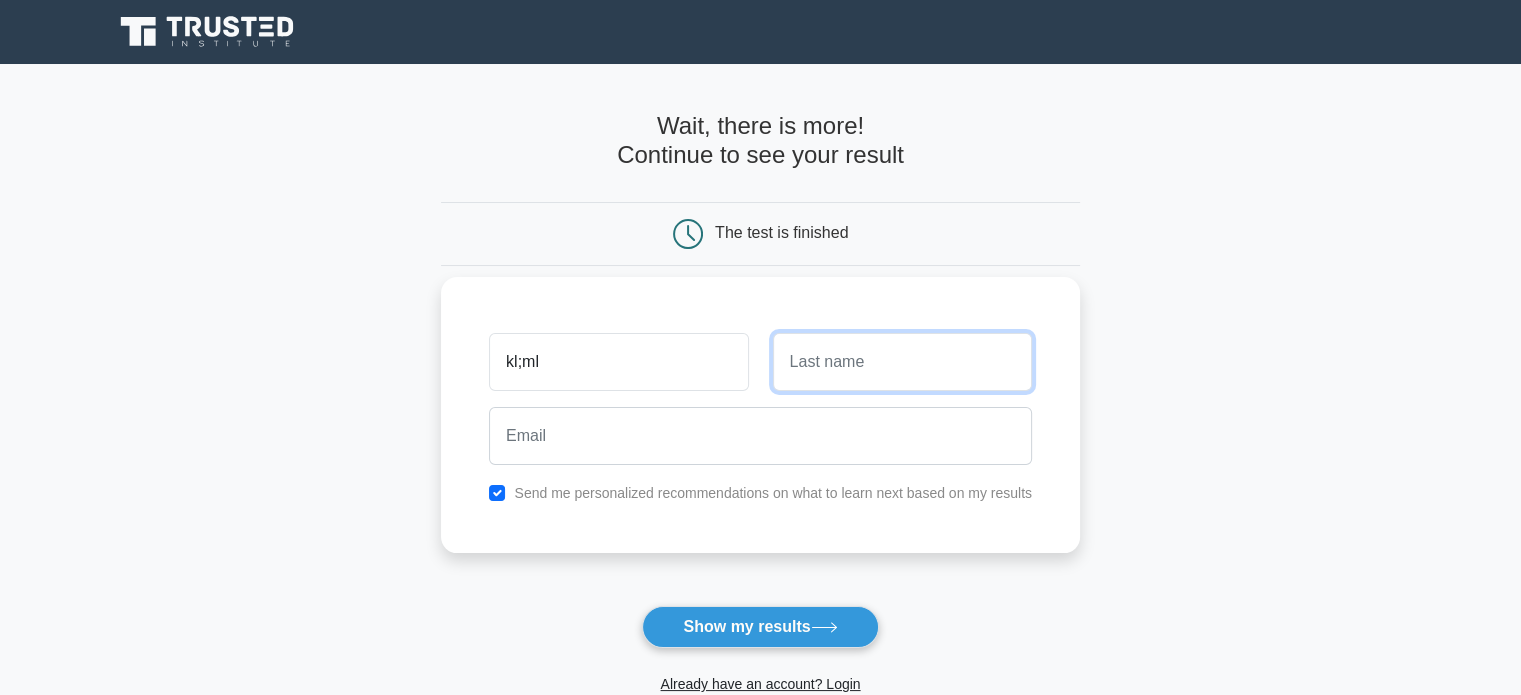 click at bounding box center [902, 362] 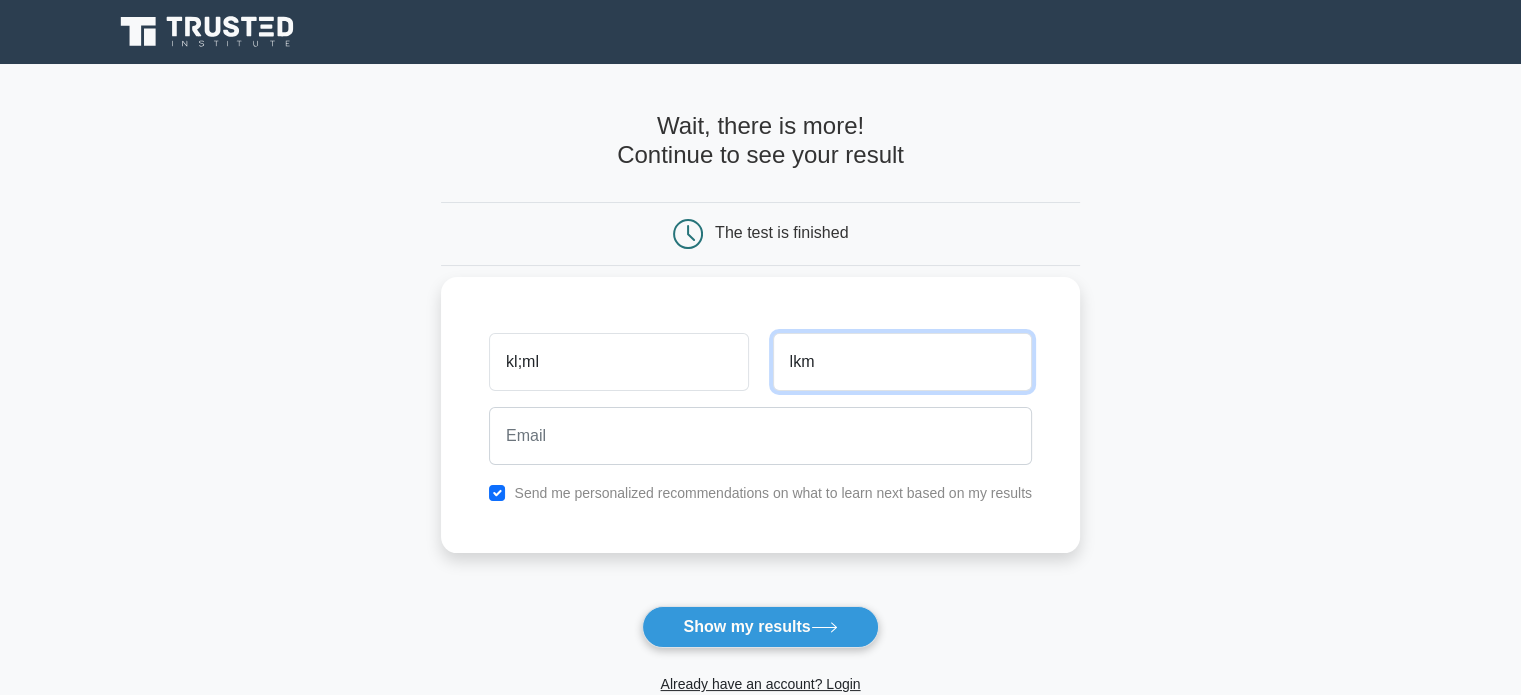 click on "lkm" at bounding box center [902, 362] 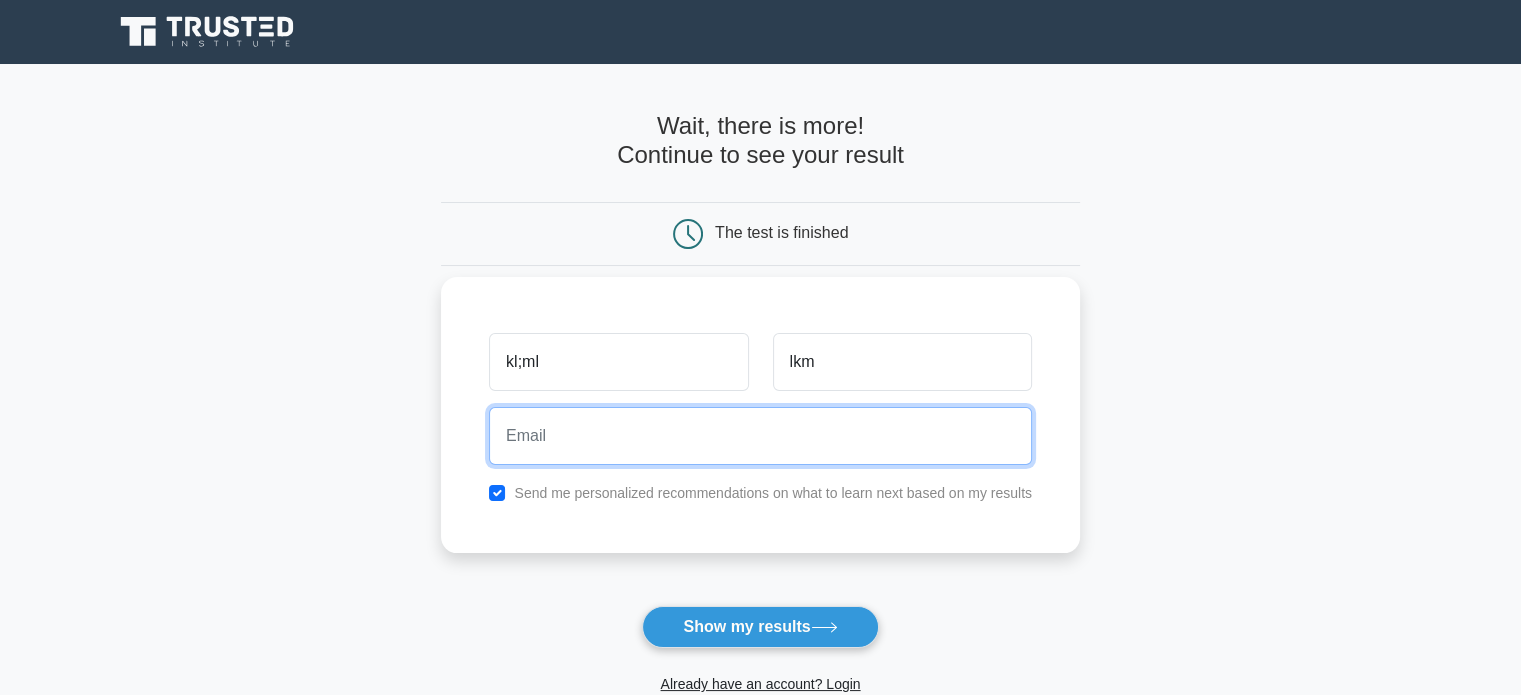 click at bounding box center [760, 436] 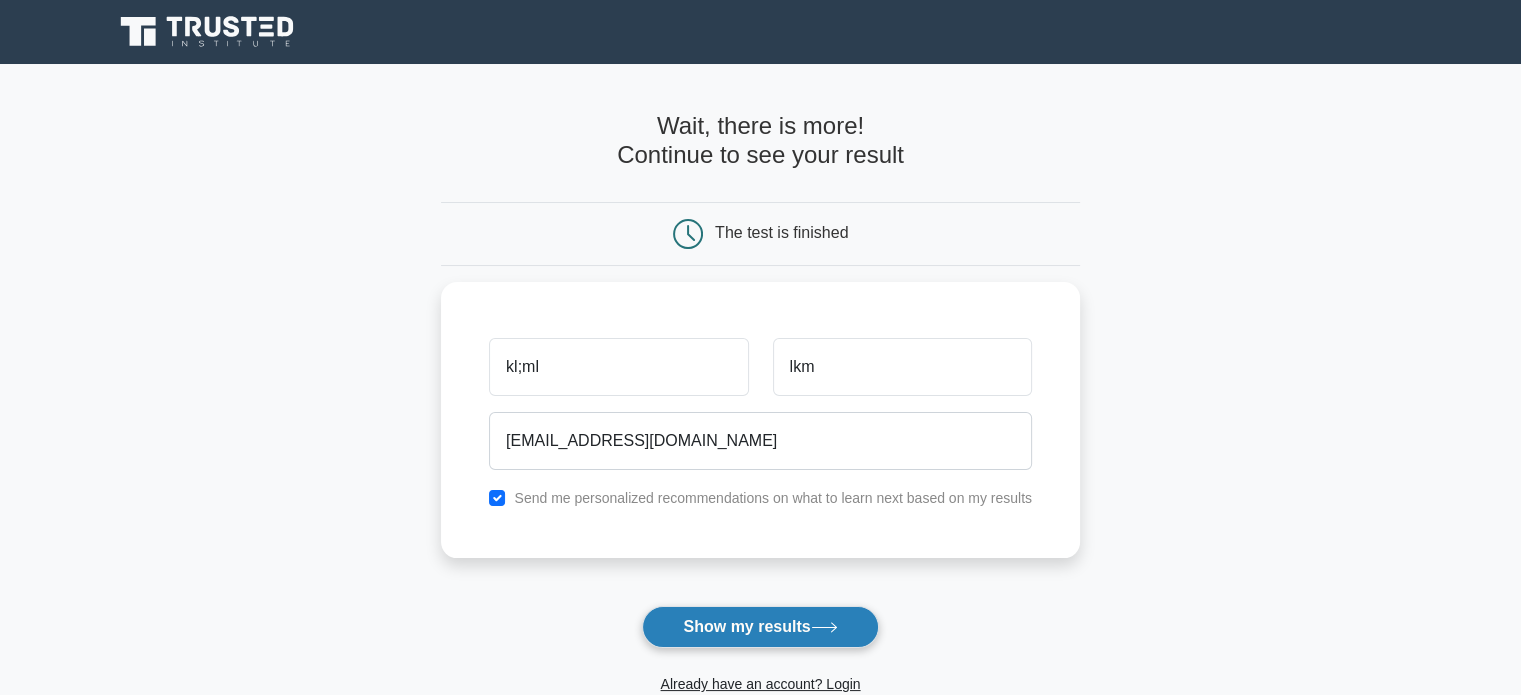 click on "Show my results" at bounding box center (760, 627) 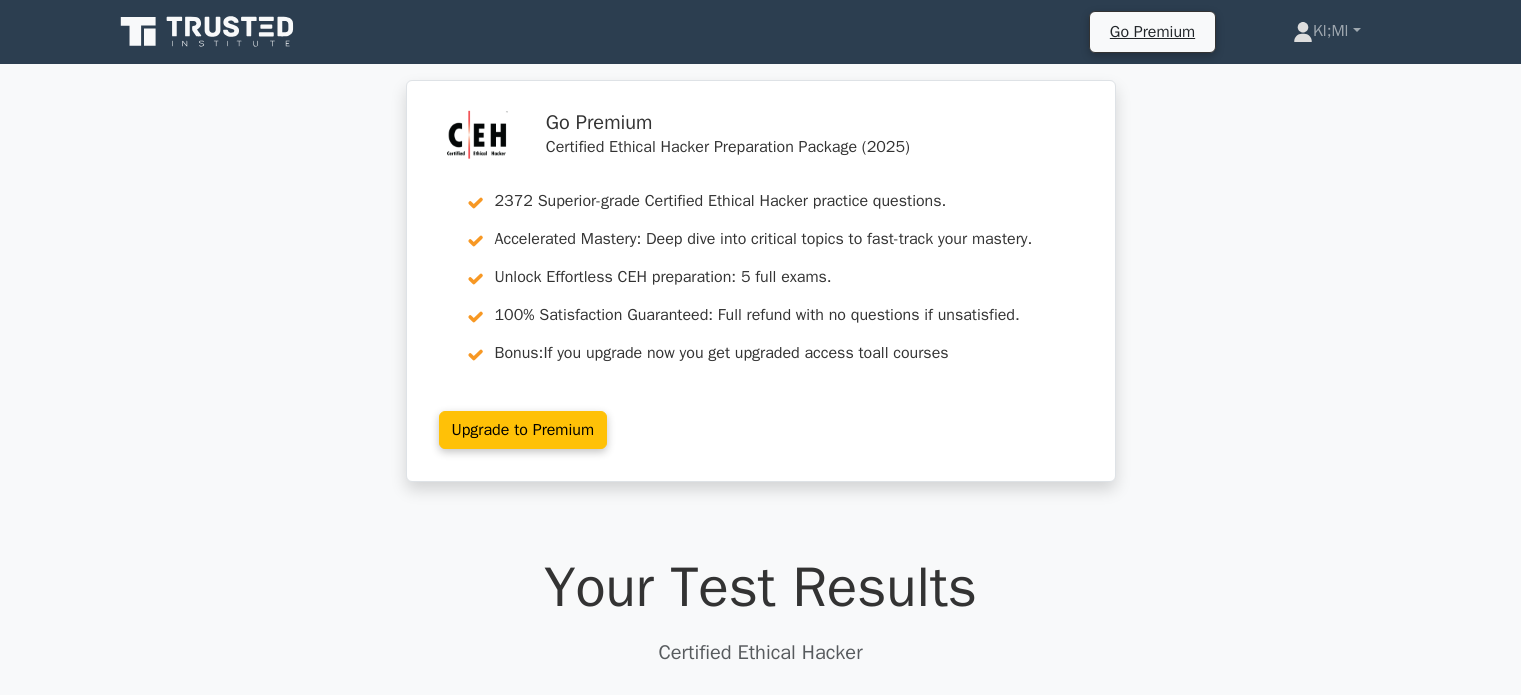 scroll, scrollTop: 0, scrollLeft: 0, axis: both 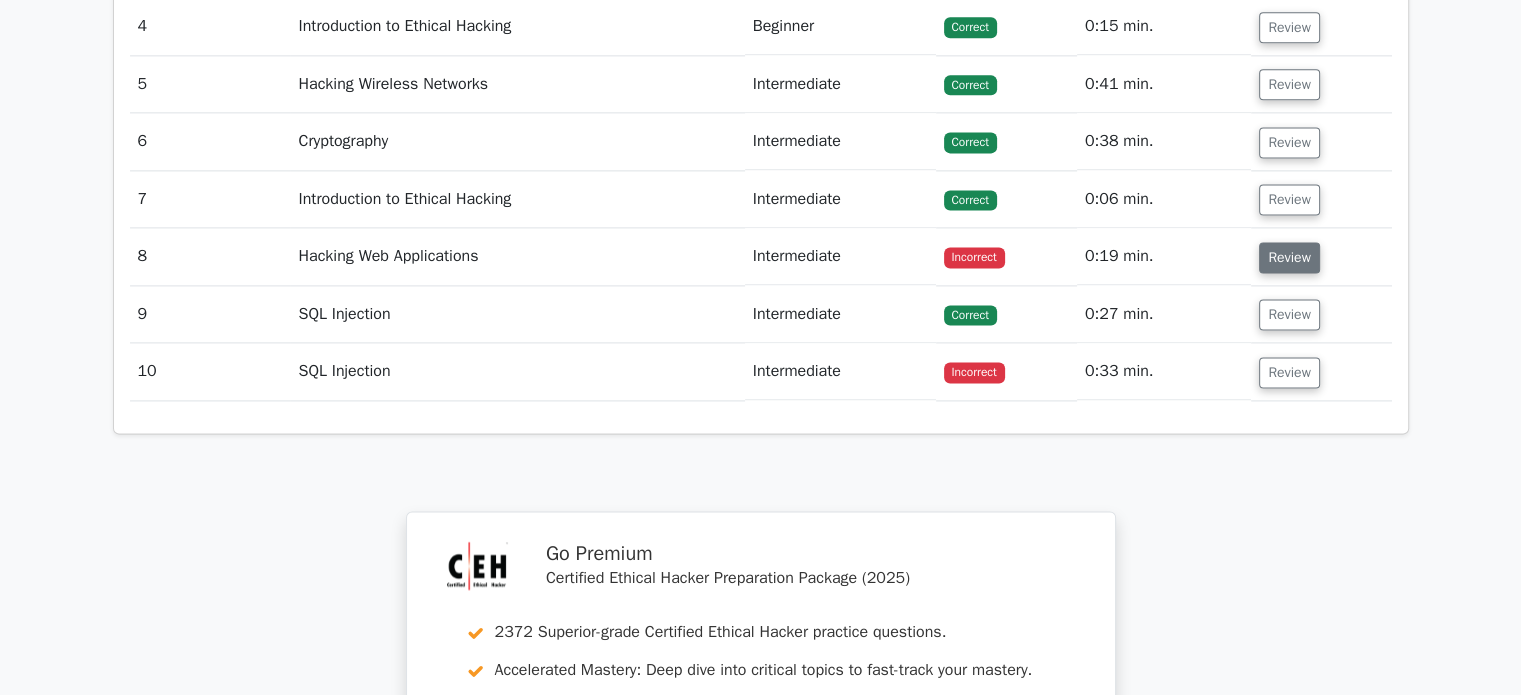 click on "Review" at bounding box center [1289, 257] 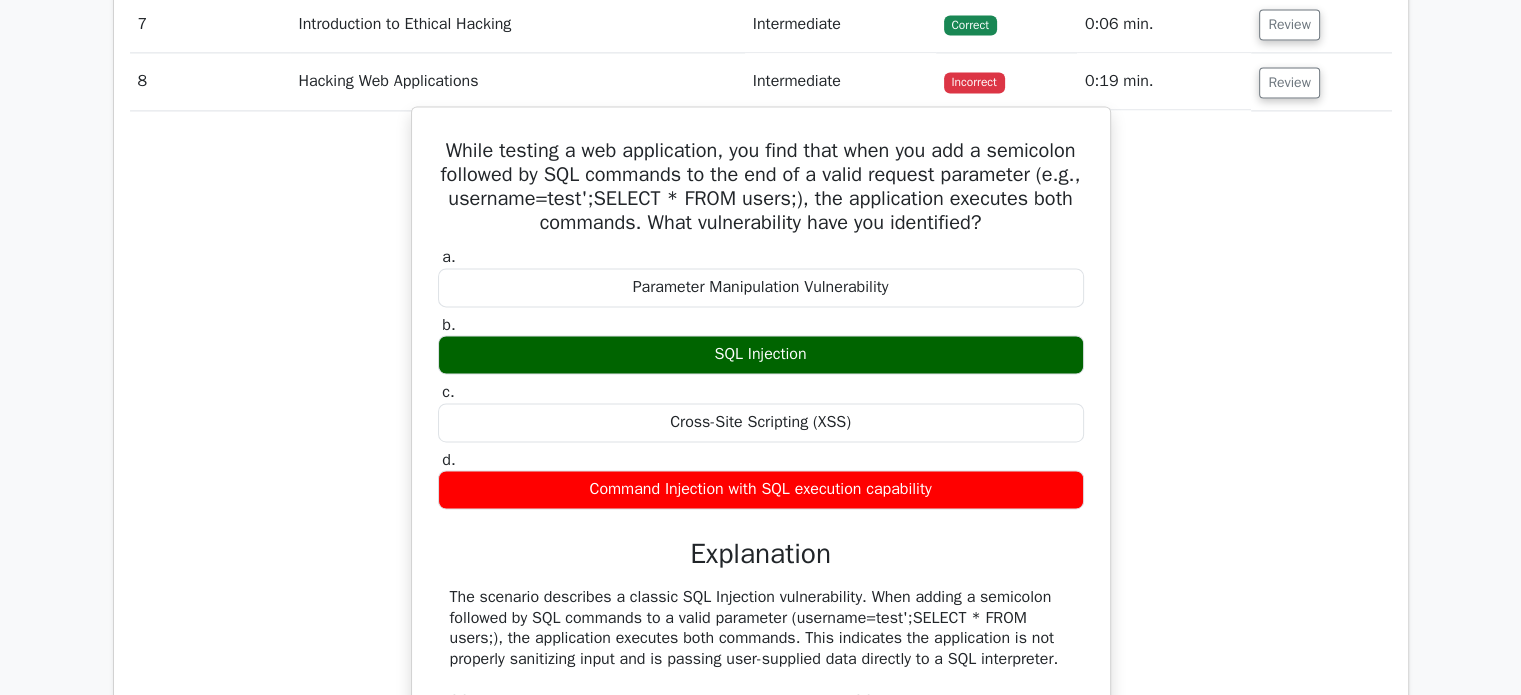 scroll, scrollTop: 2816, scrollLeft: 0, axis: vertical 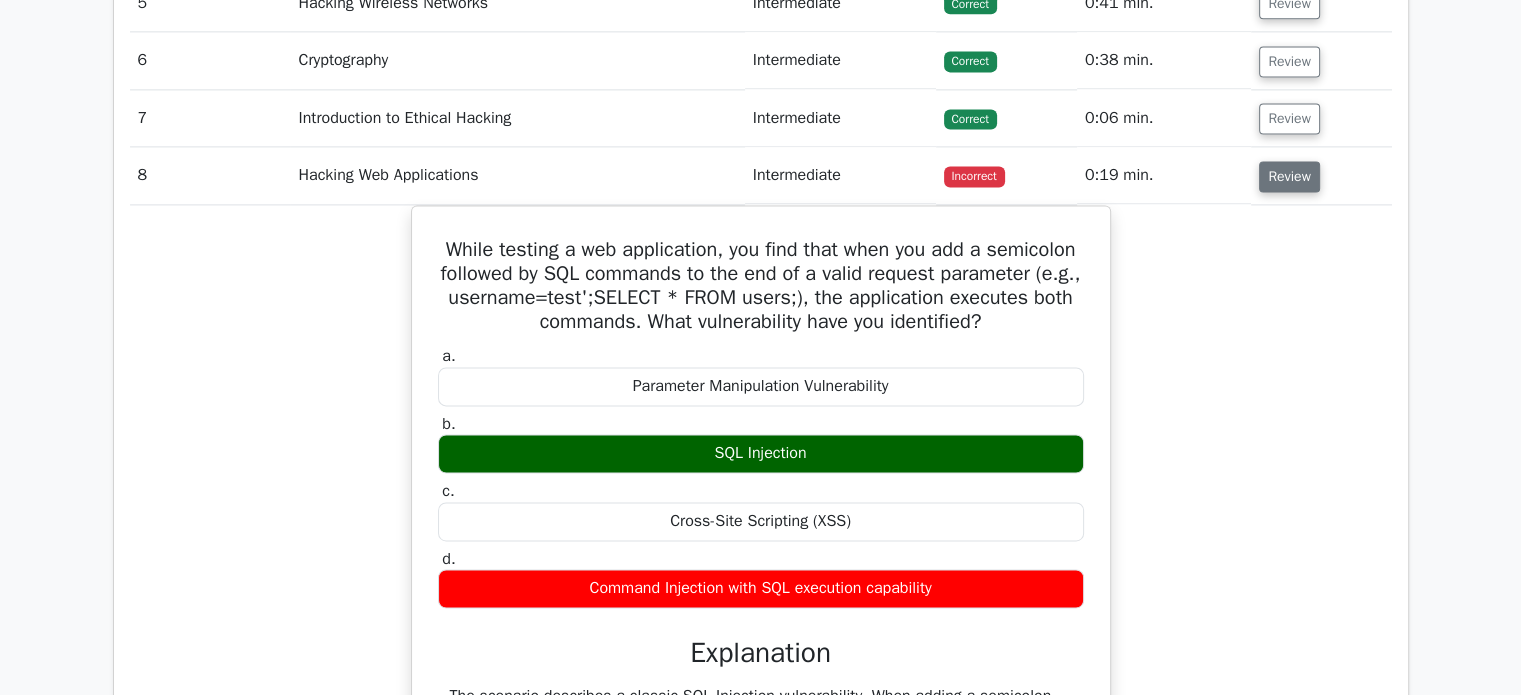drag, startPoint x: 1263, startPoint y: 179, endPoint x: 1296, endPoint y: 161, distance: 37.589893 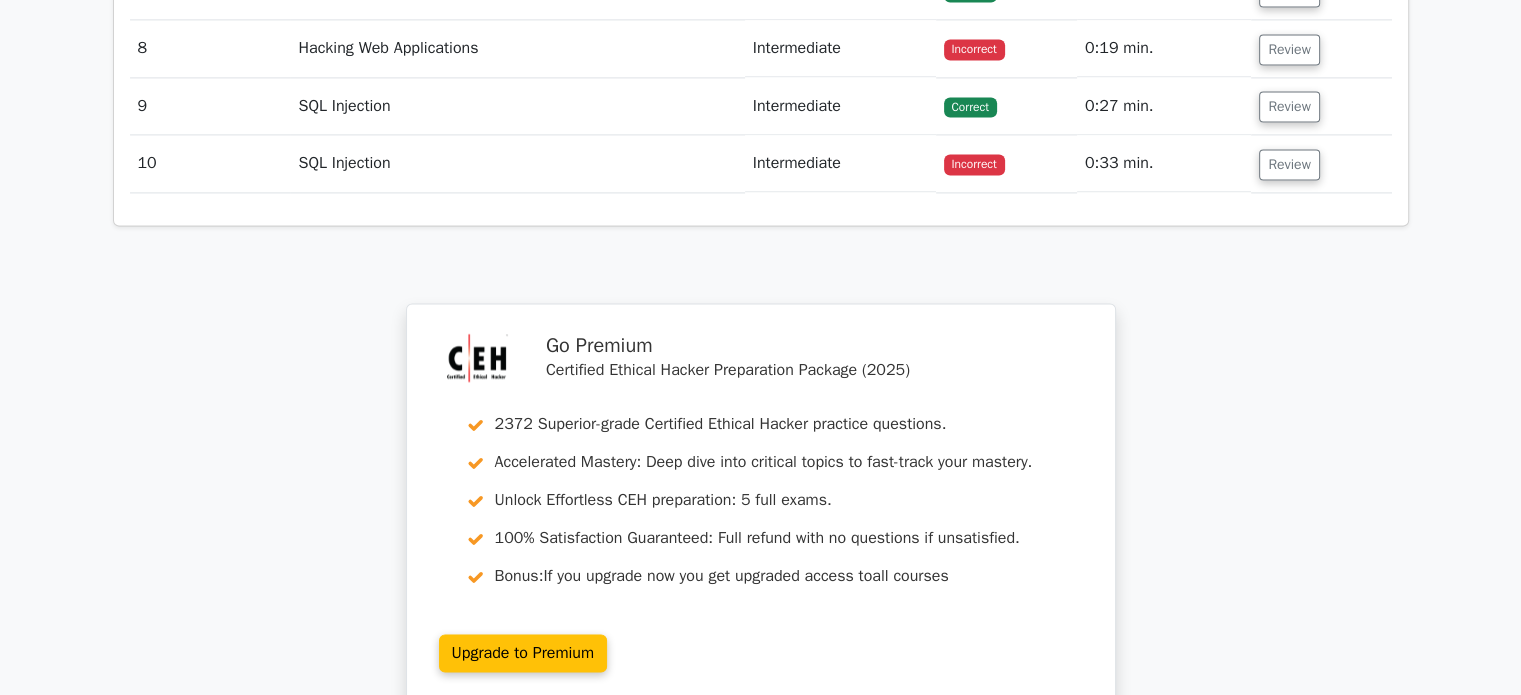scroll, scrollTop: 2936, scrollLeft: 0, axis: vertical 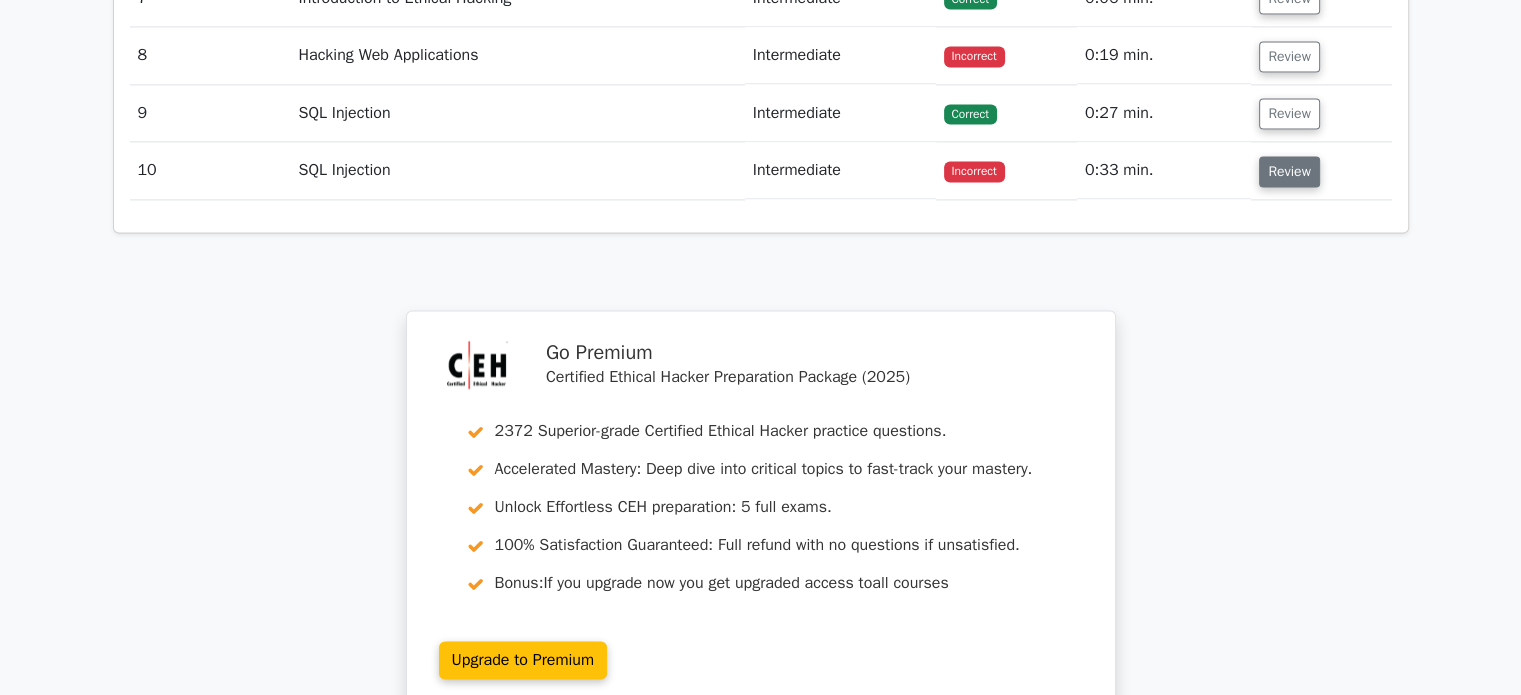 click on "Review" at bounding box center (1289, 171) 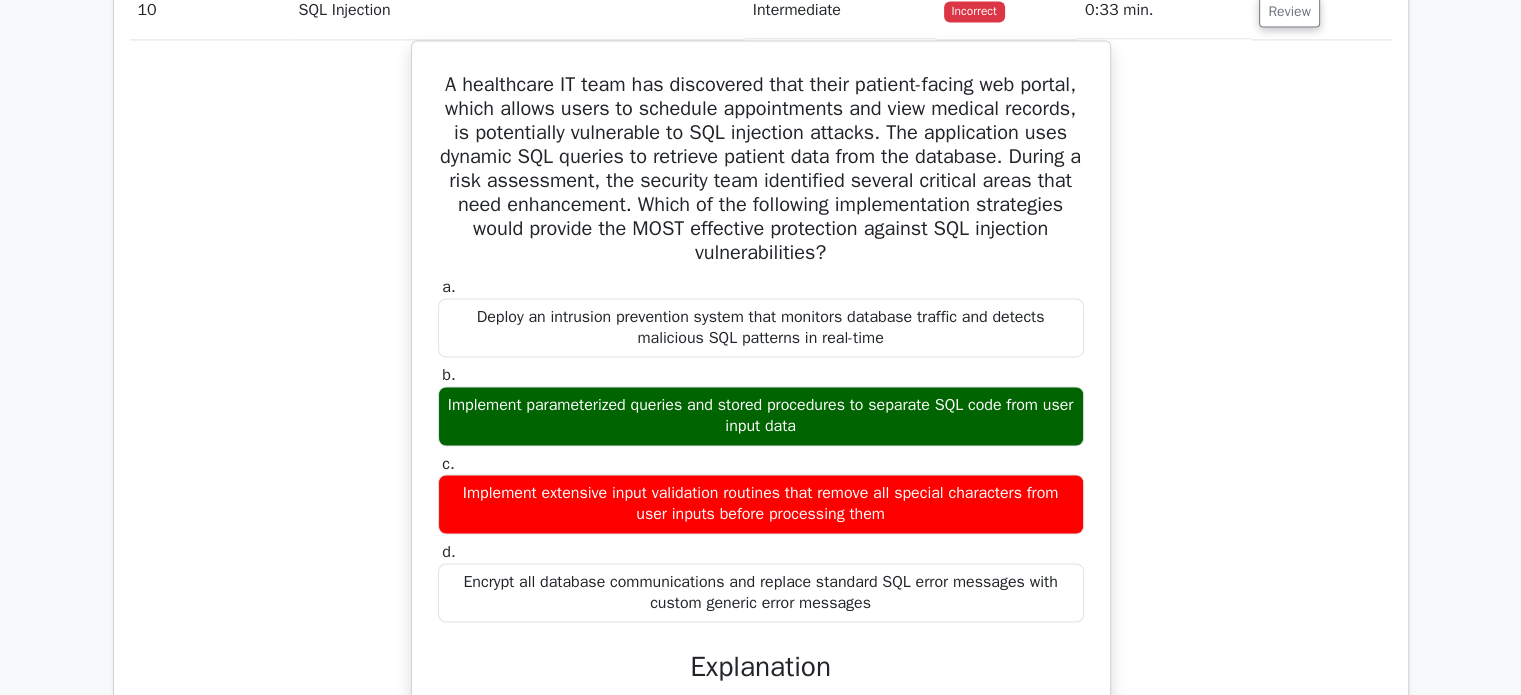 scroll, scrollTop: 3108, scrollLeft: 0, axis: vertical 